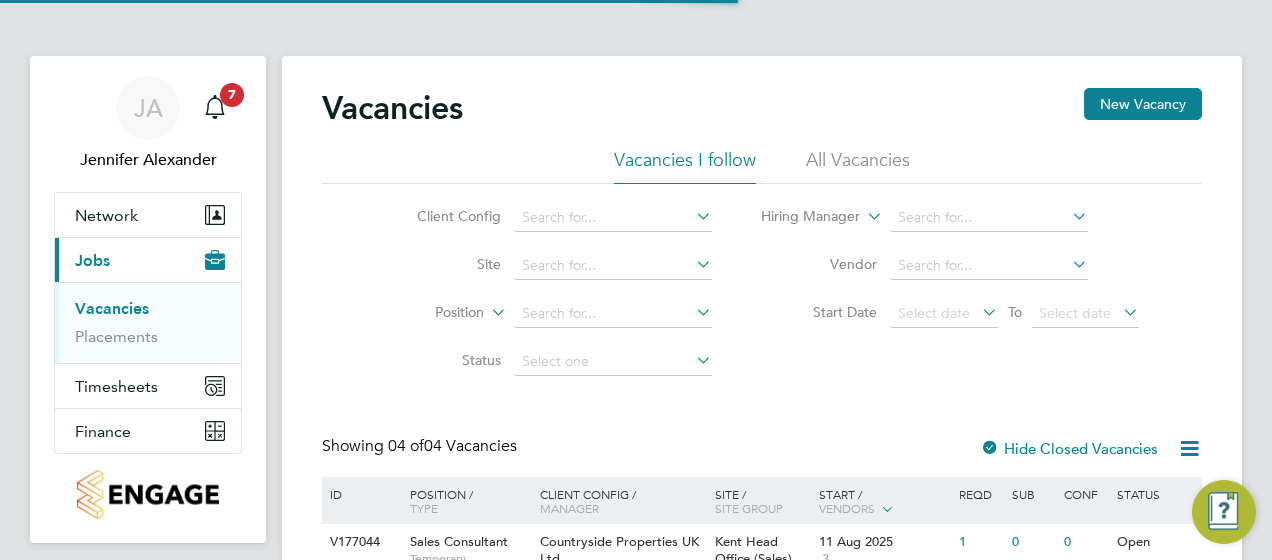 scroll, scrollTop: 0, scrollLeft: 0, axis: both 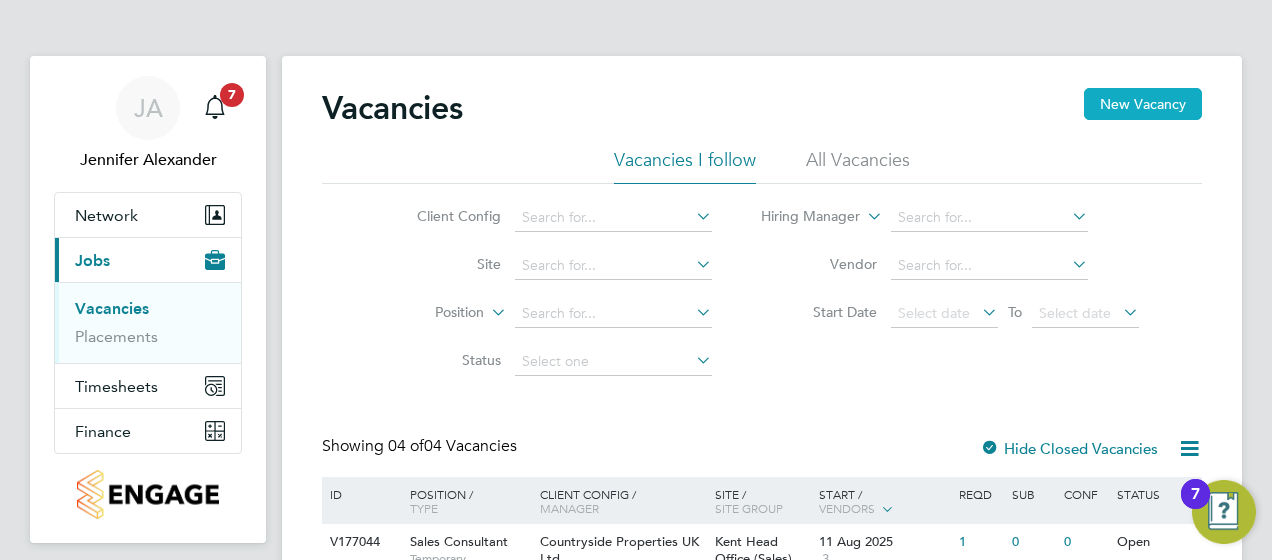 click on "New Vacancy" 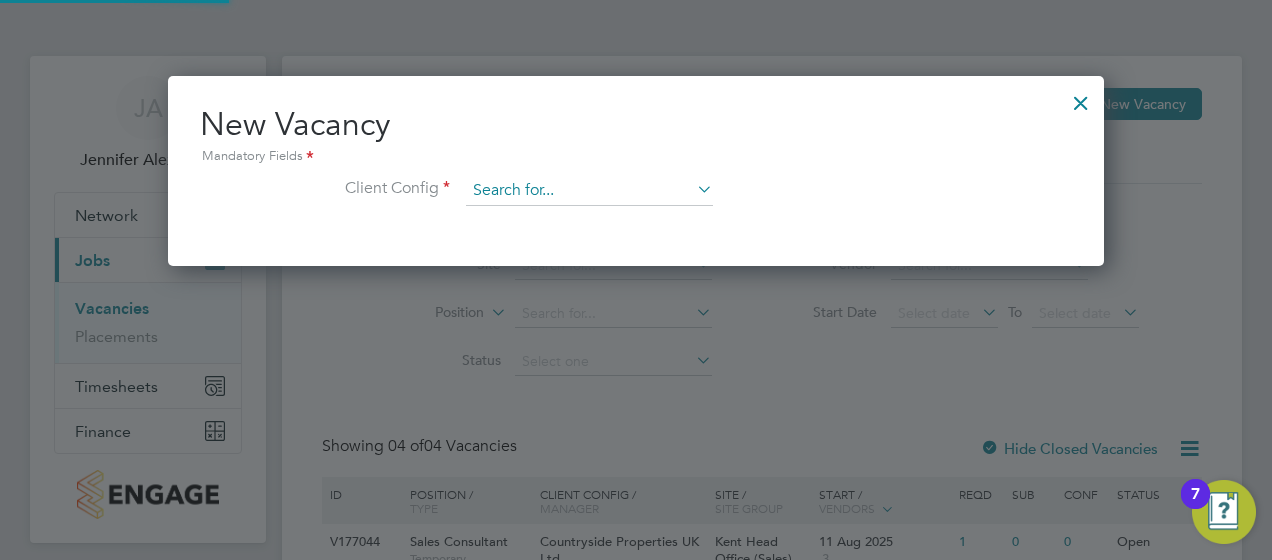 scroll, scrollTop: 10, scrollLeft: 10, axis: both 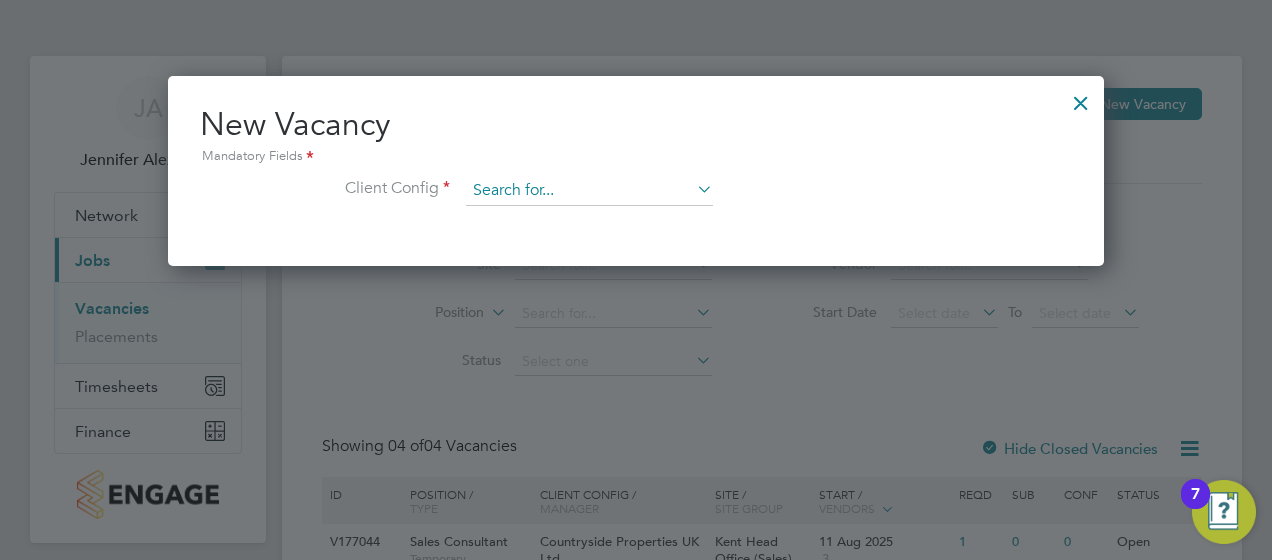 click at bounding box center [589, 191] 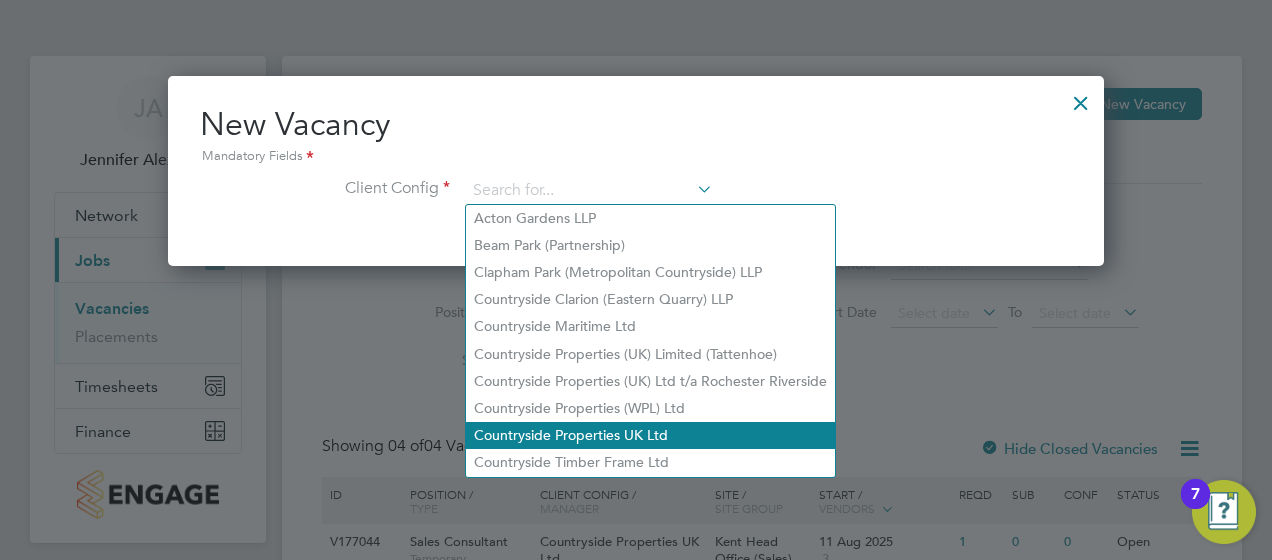 click on "Countryside Properties UK Ltd" 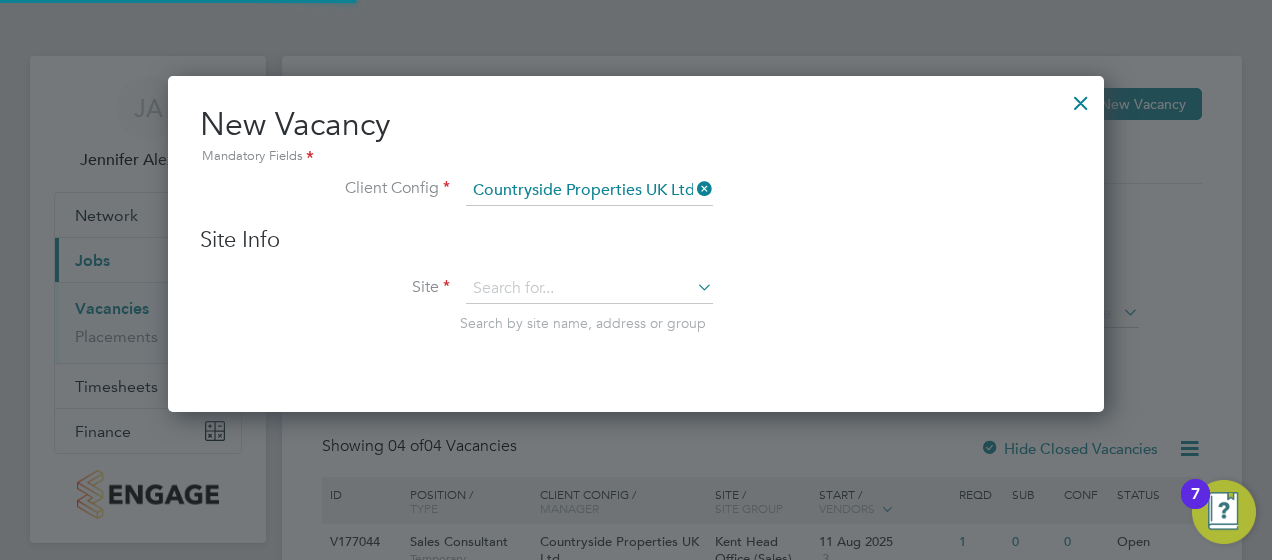 scroll, scrollTop: 10, scrollLeft: 10, axis: both 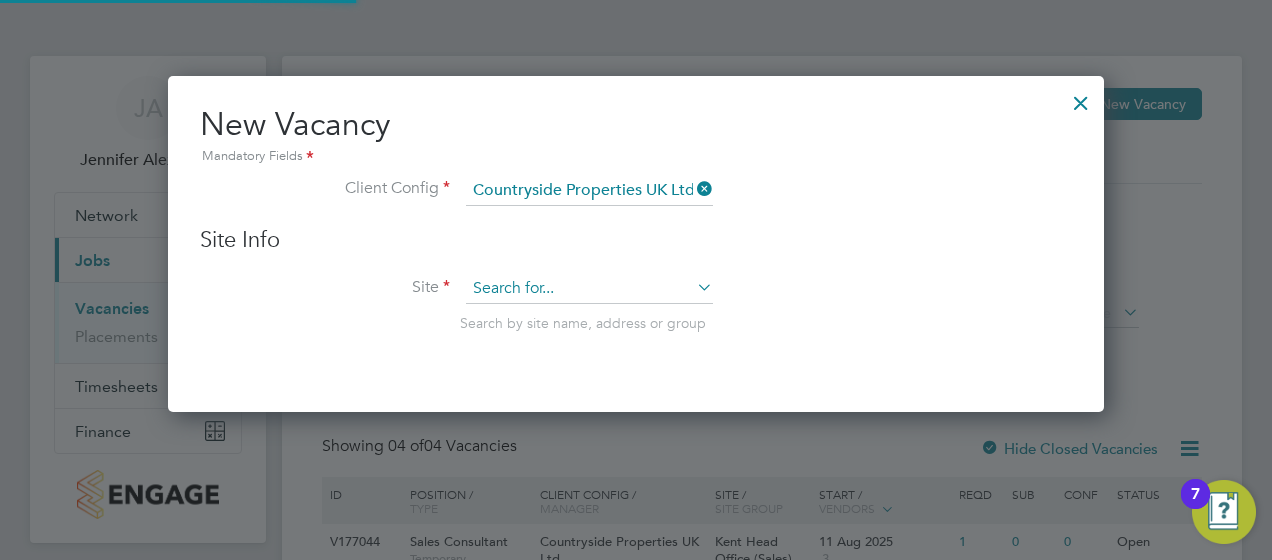 click at bounding box center (589, 289) 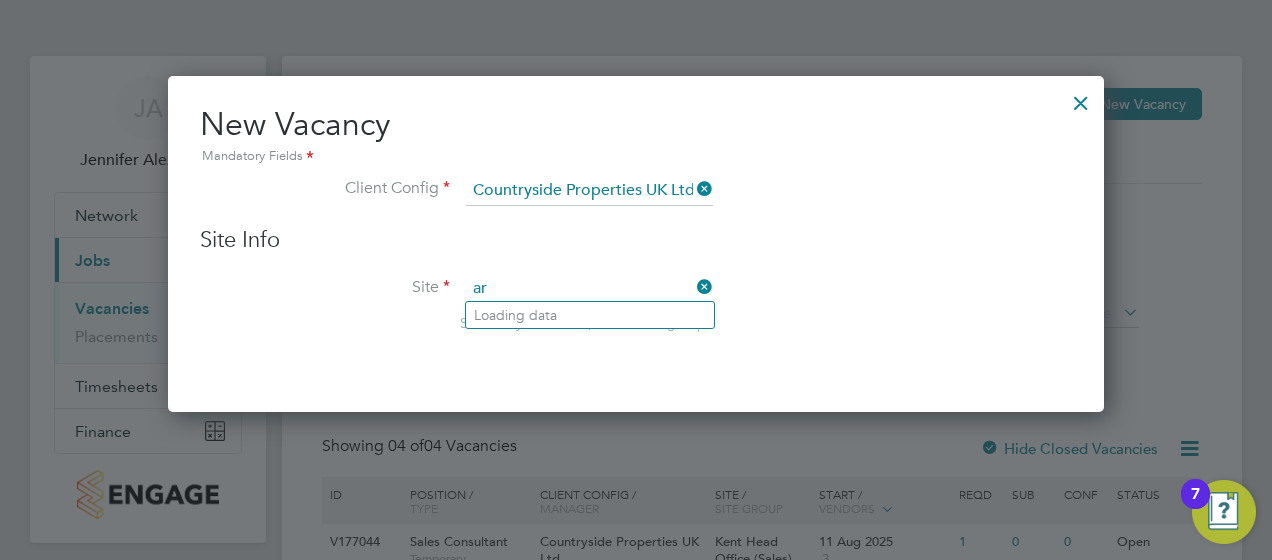 type on "a" 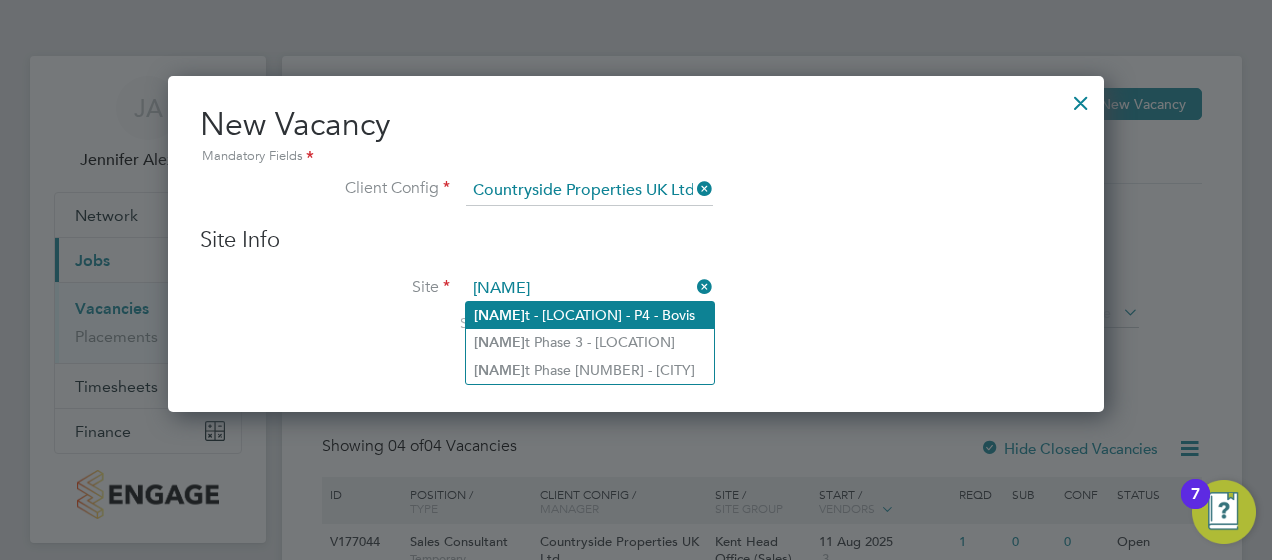 click on "[LOCATION] - [LOCATION] - [POSTCODE] - [BRAND]" 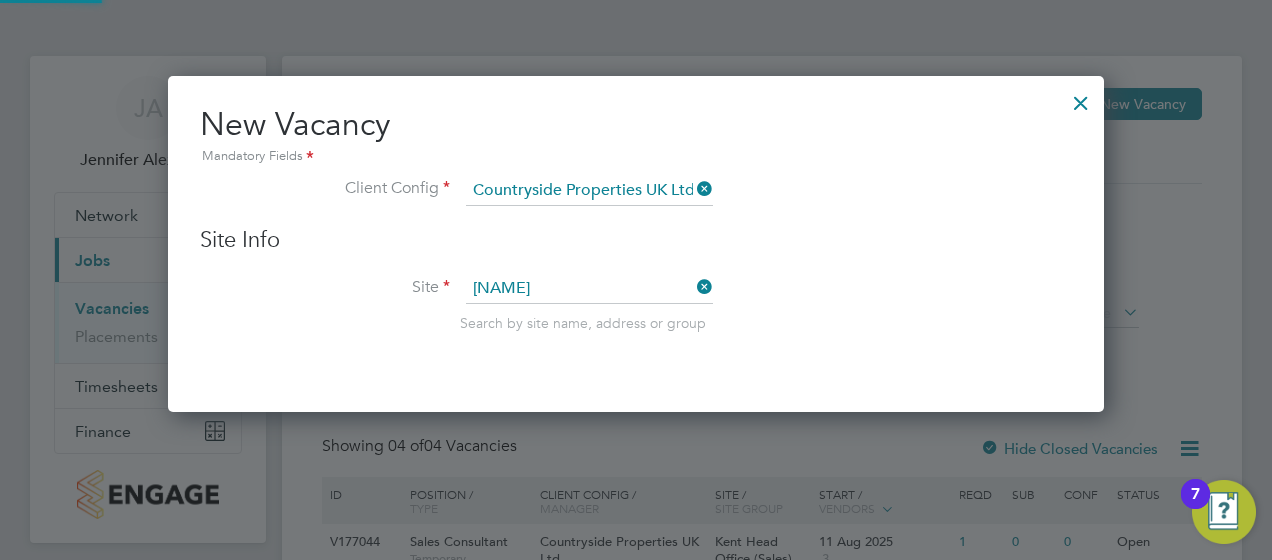 type on "Thanet - Westwood Point - P4 - Bovis" 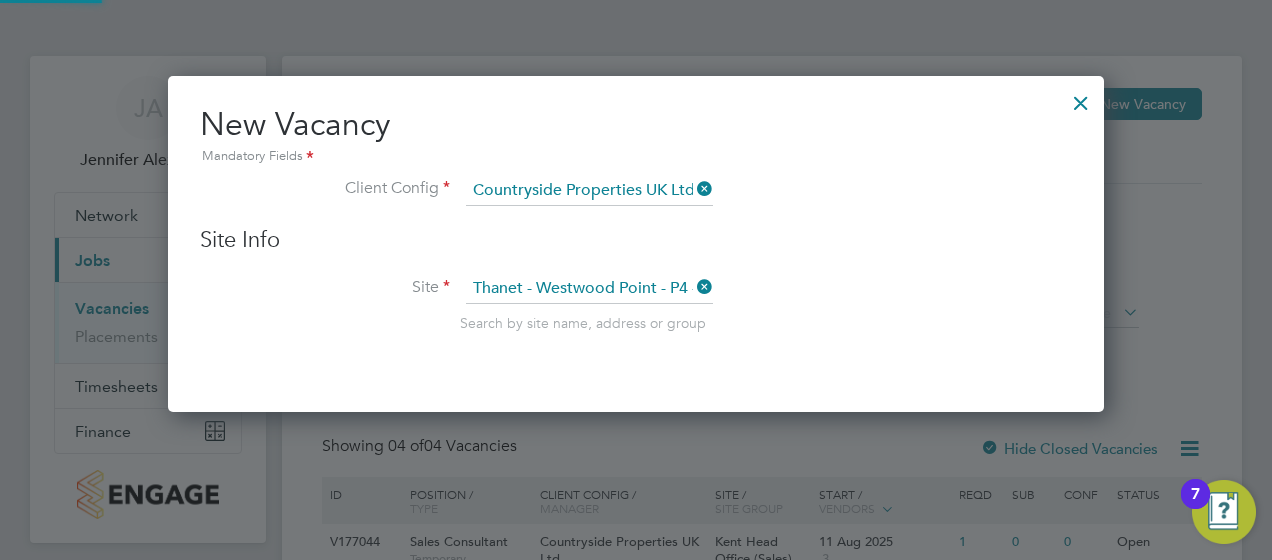 scroll, scrollTop: 10, scrollLeft: 10, axis: both 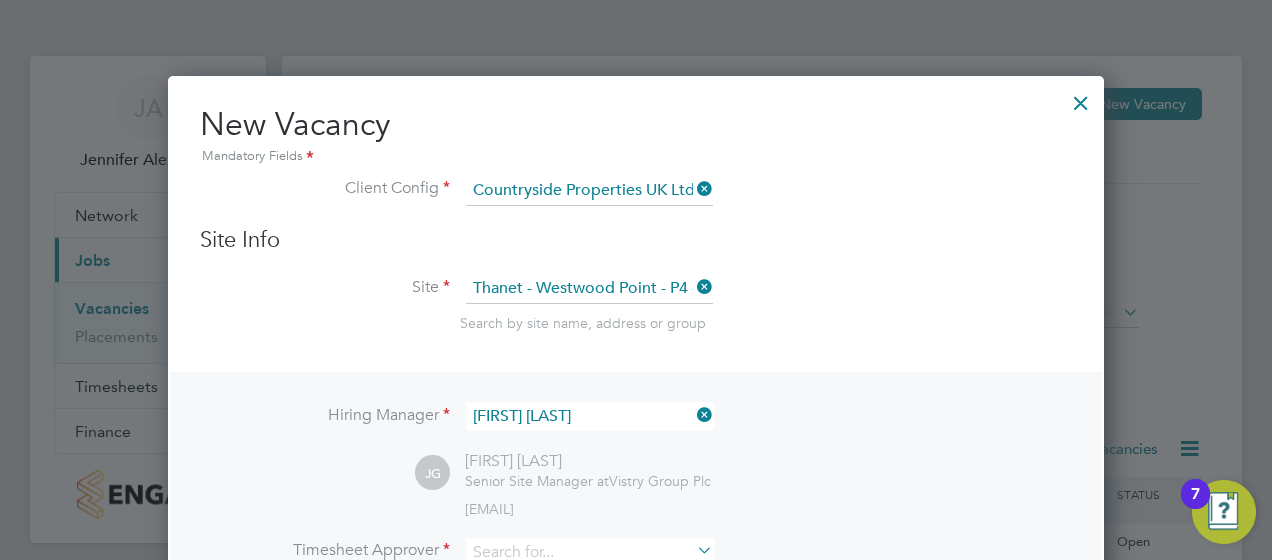 click at bounding box center (693, 287) 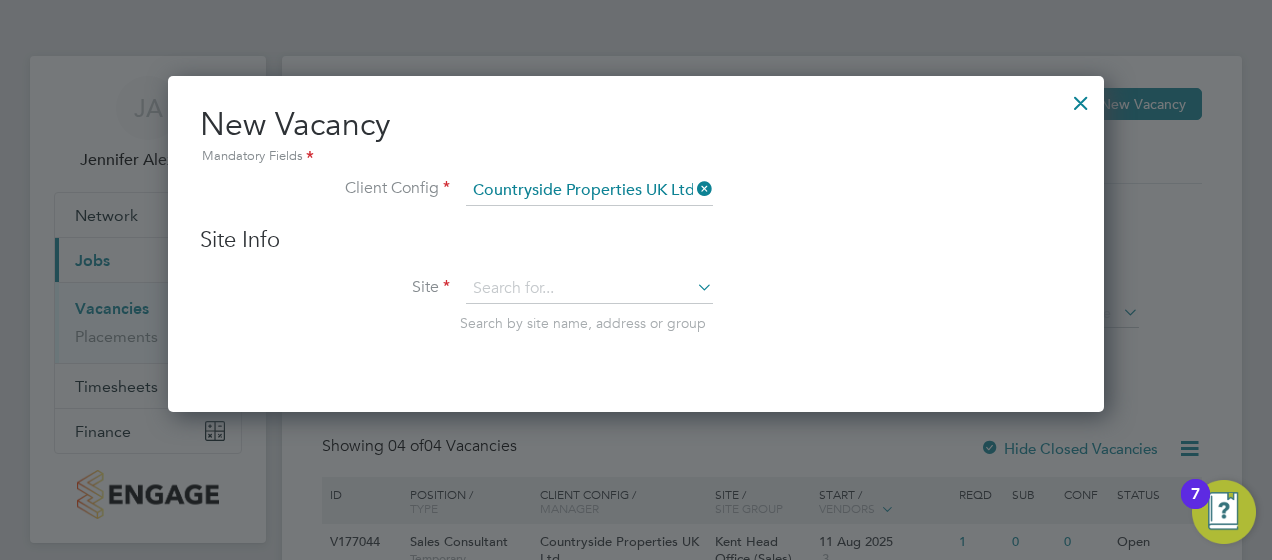scroll, scrollTop: 335, scrollLeft: 936, axis: both 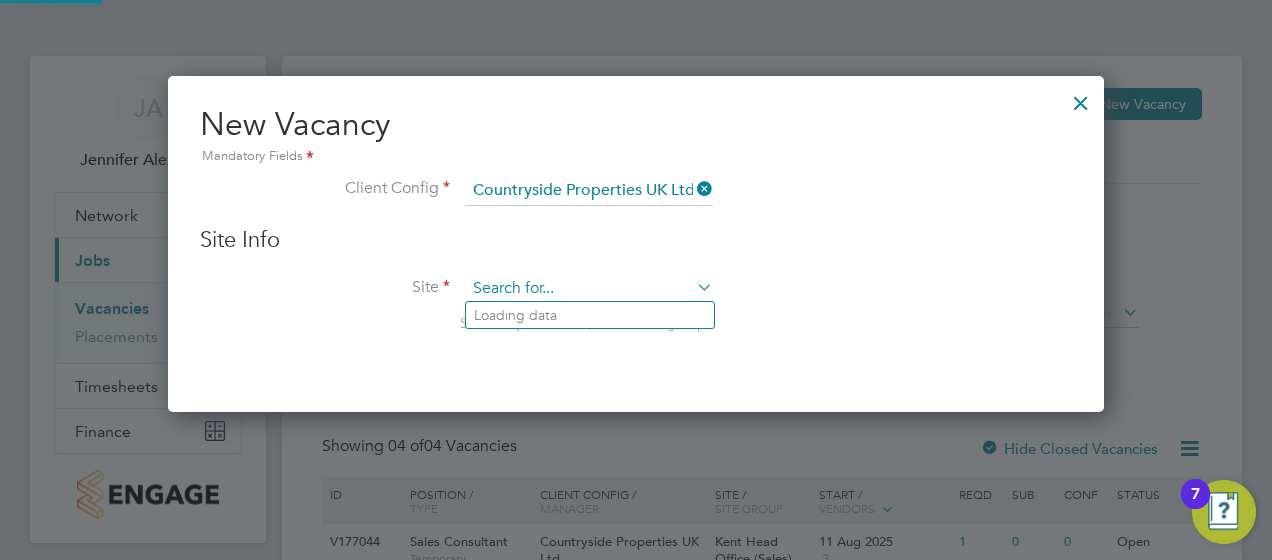 click at bounding box center (589, 289) 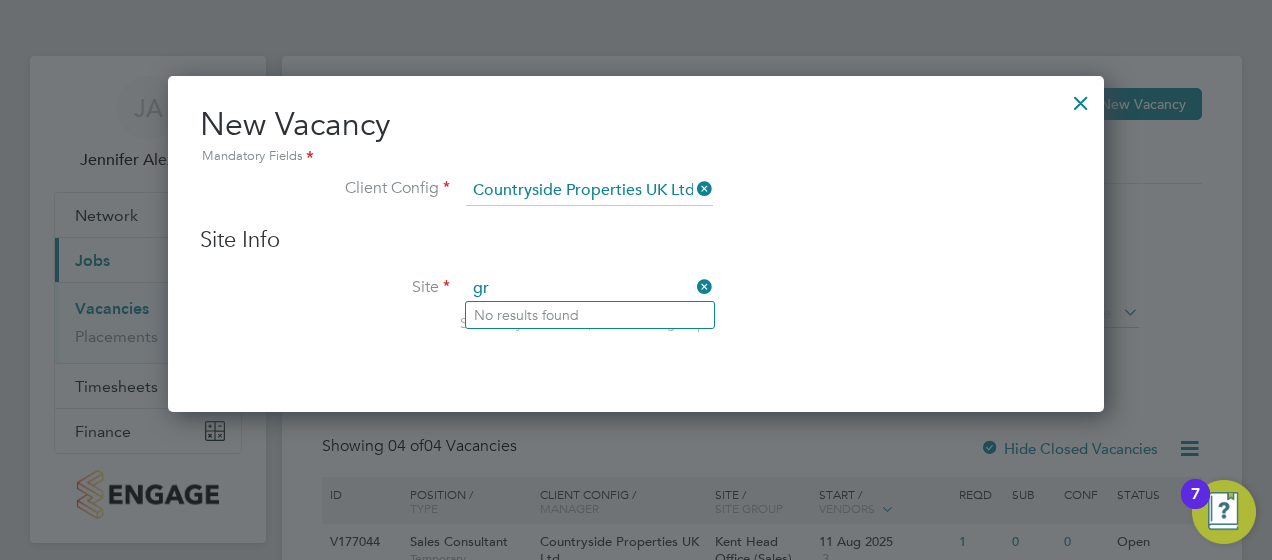 type on "g" 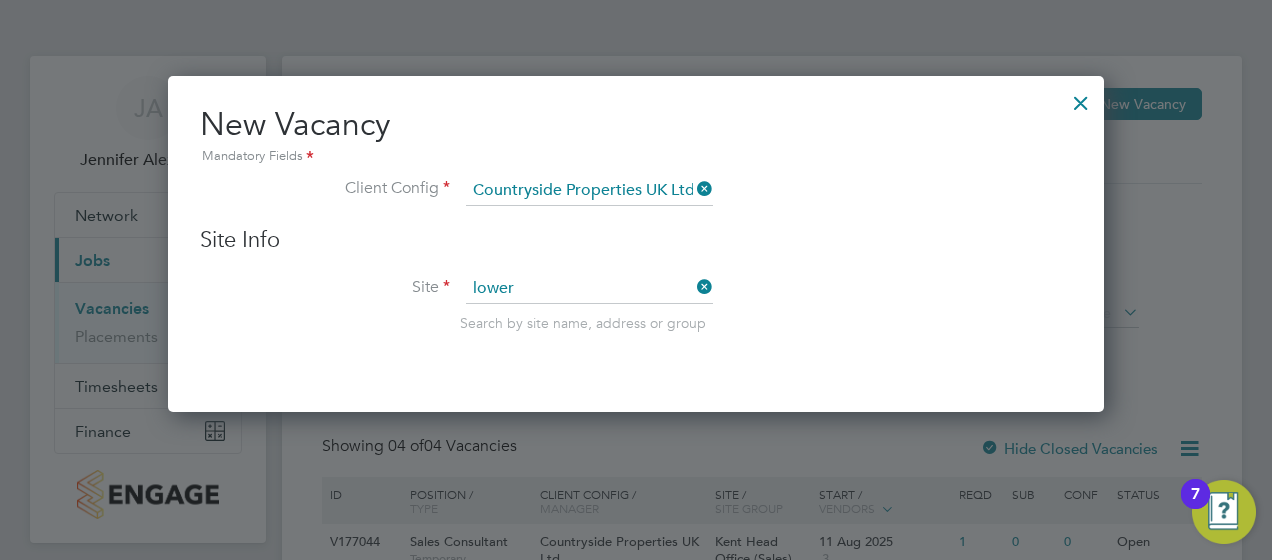 click on "[CITY] [CITY]" 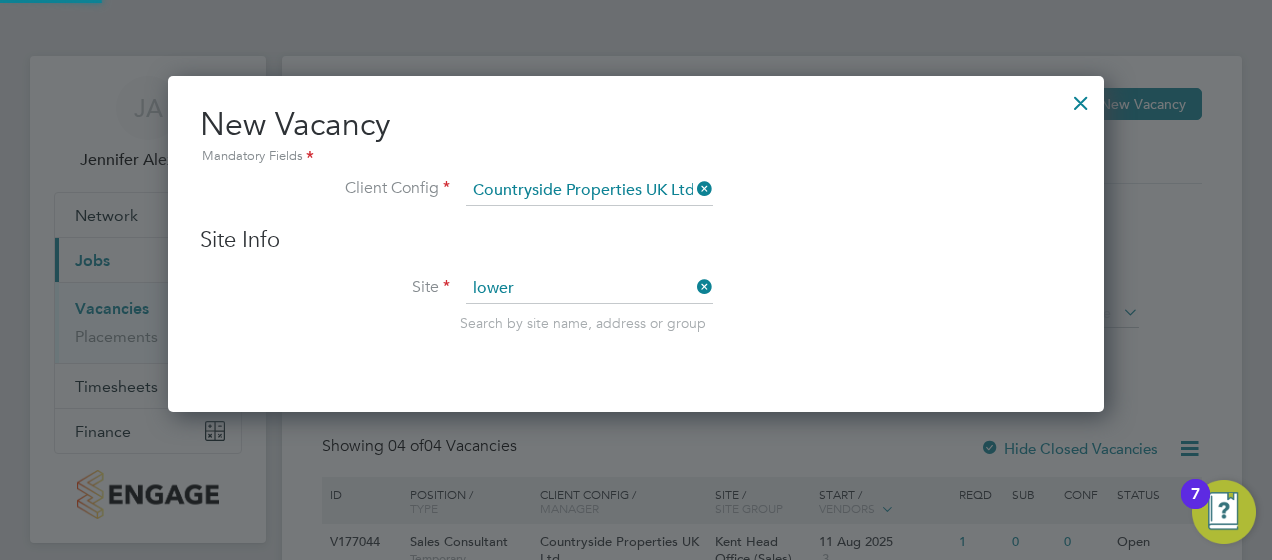 type on "Lower Herne" 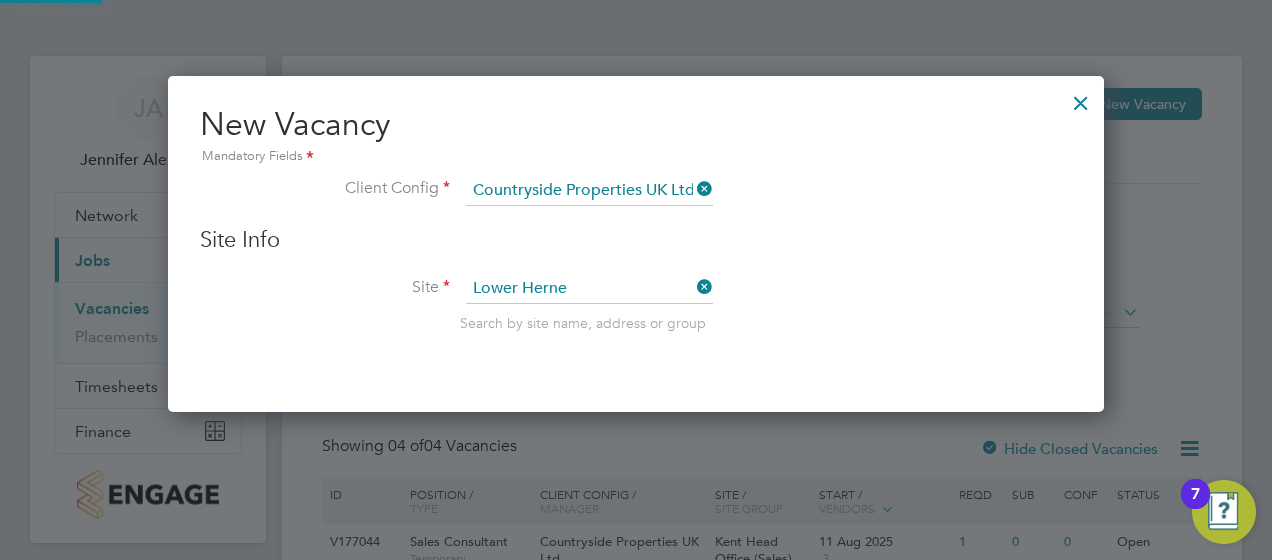 scroll, scrollTop: 10, scrollLeft: 10, axis: both 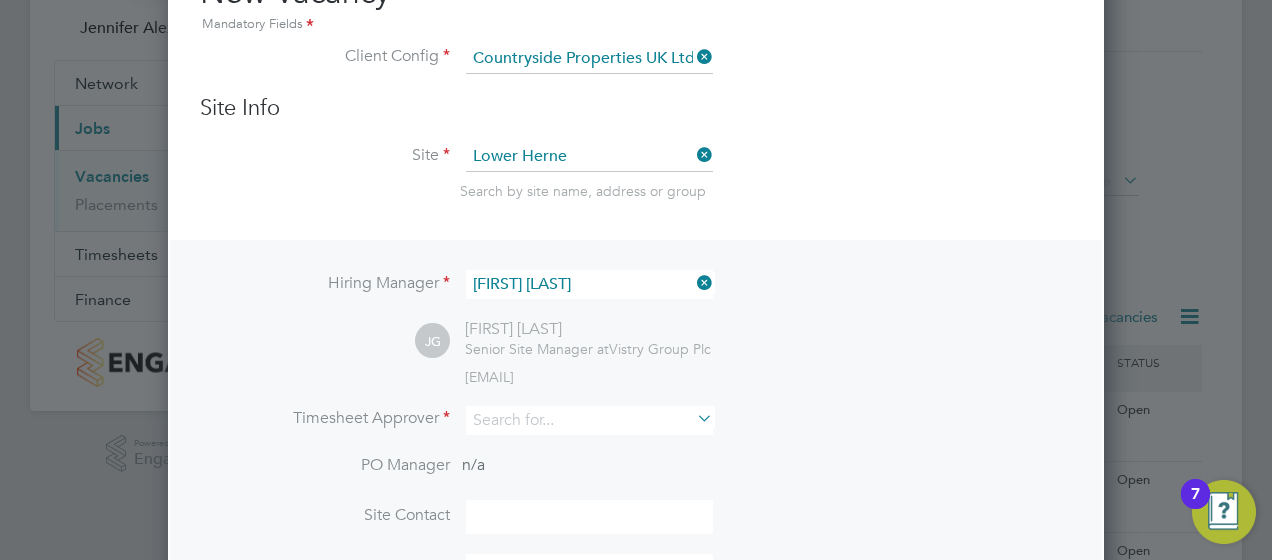 click at bounding box center (693, 283) 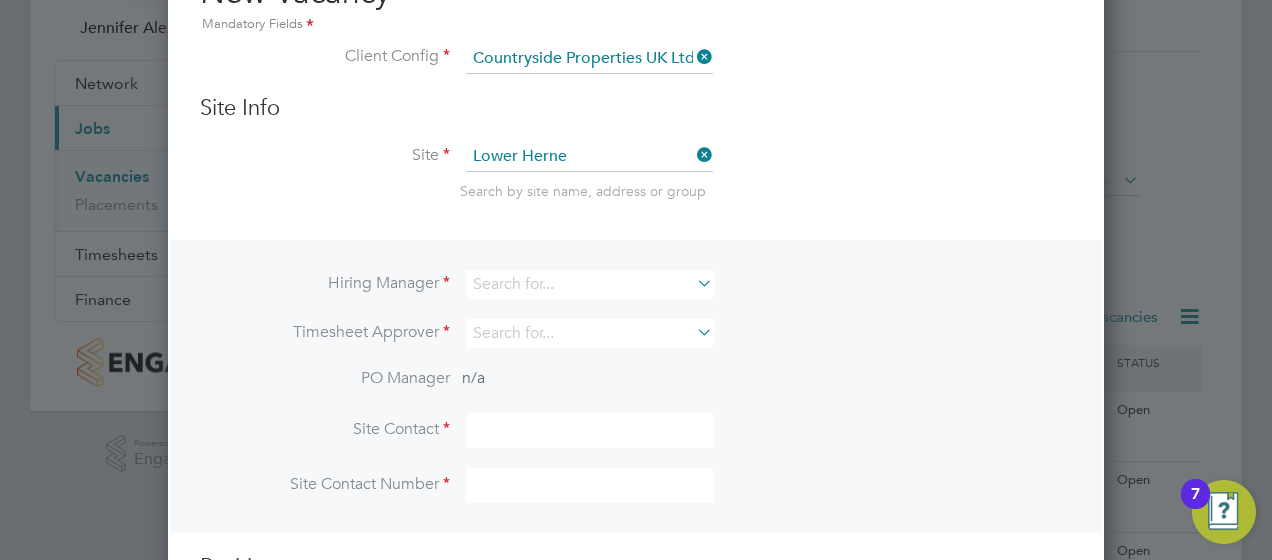 scroll, scrollTop: 744, scrollLeft: 936, axis: both 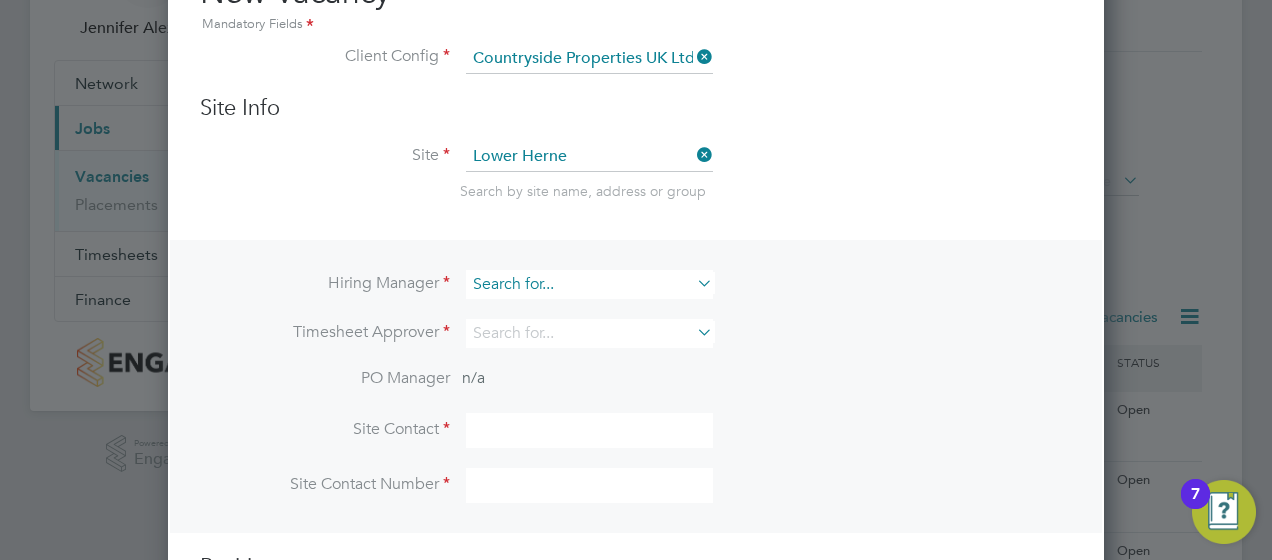 click at bounding box center (589, 284) 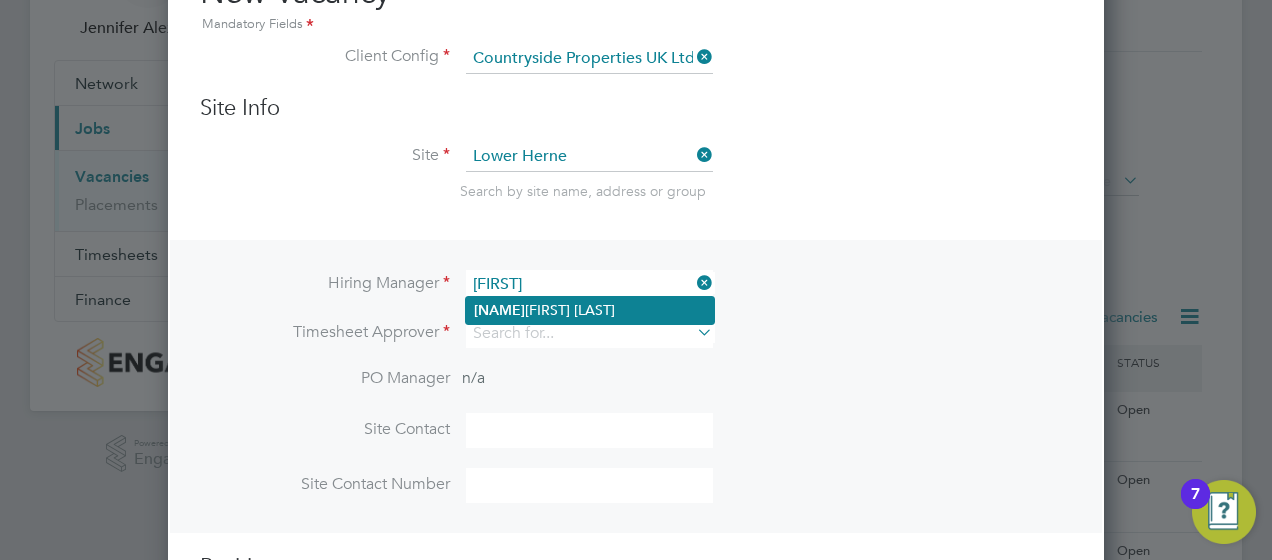 click on "[FIRST] [LAST]" 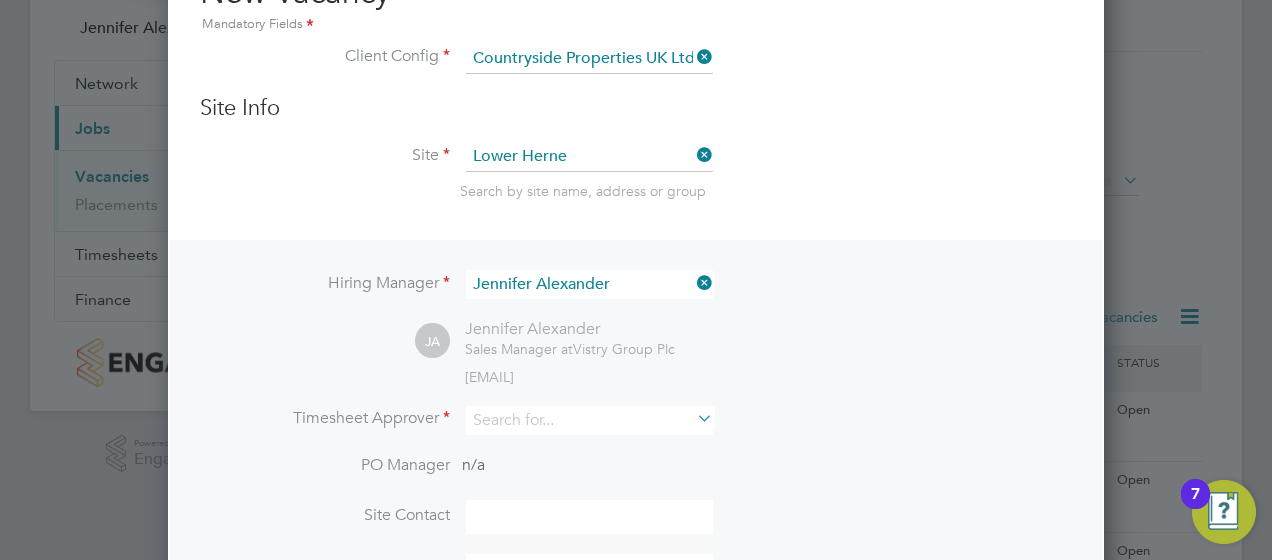 scroll, scrollTop: 10, scrollLeft: 10, axis: both 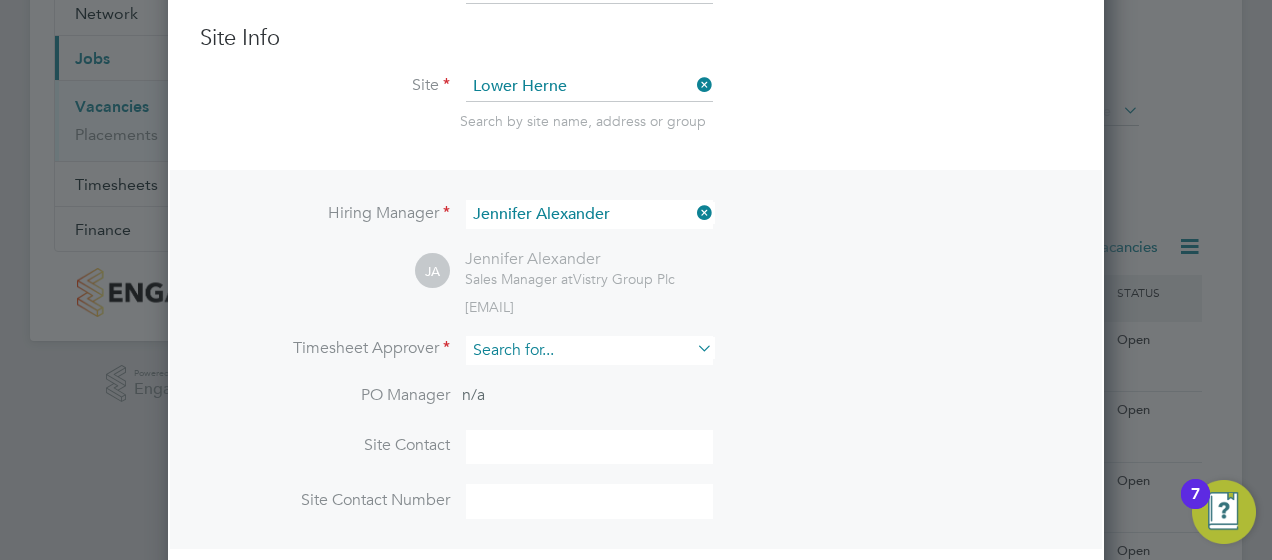 click at bounding box center [589, 350] 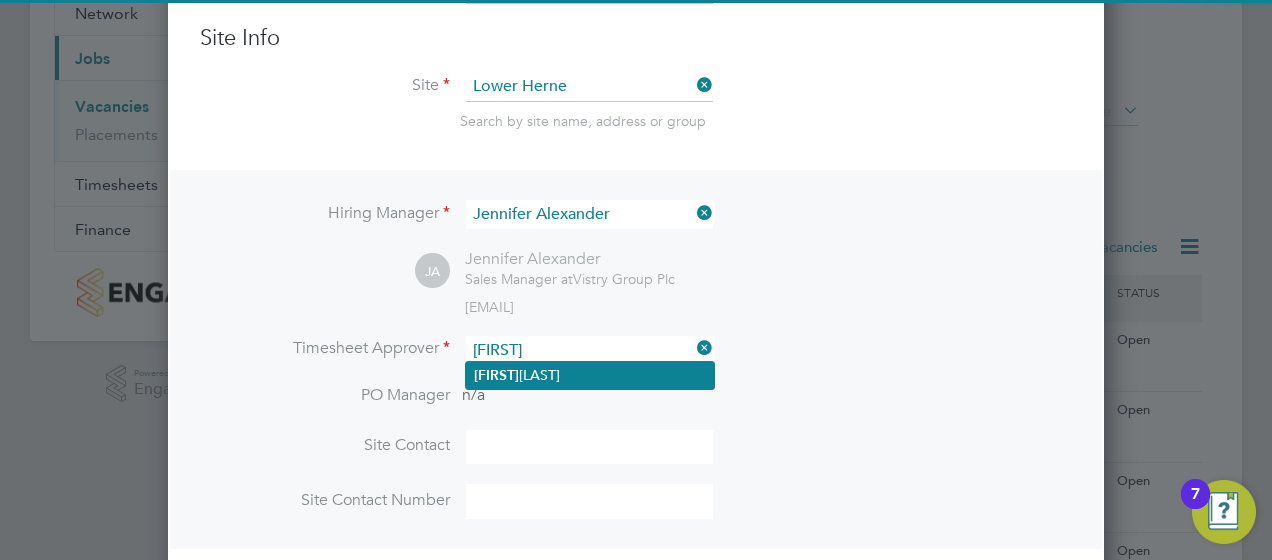 click on "[FIRST] [LAST]" 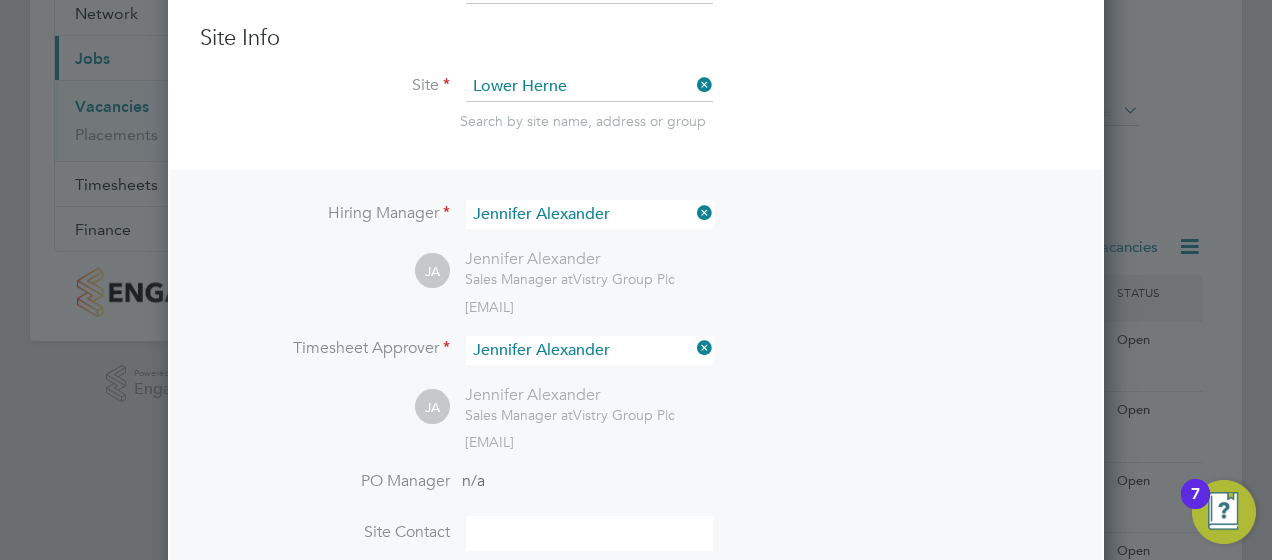 scroll, scrollTop: 10, scrollLeft: 10, axis: both 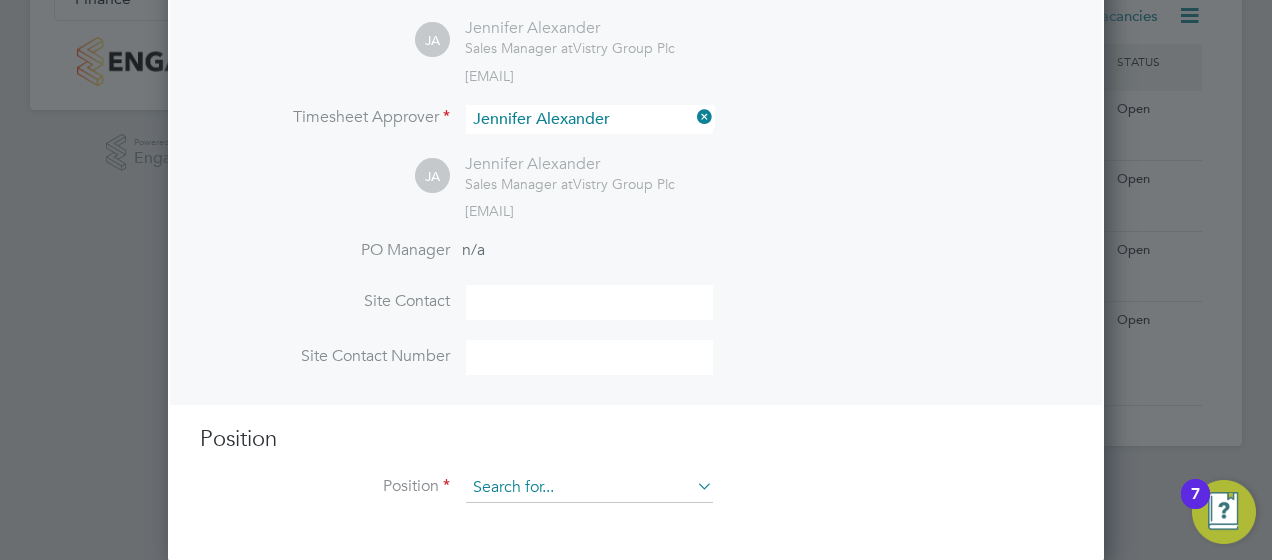 click at bounding box center (589, 488) 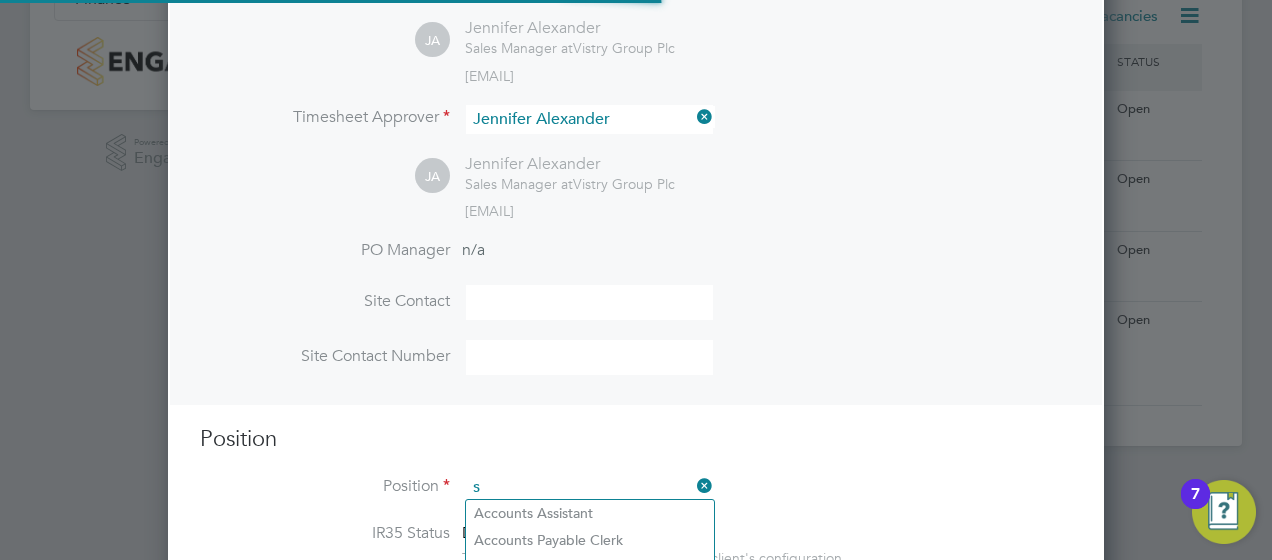 scroll, scrollTop: 10, scrollLeft: 10, axis: both 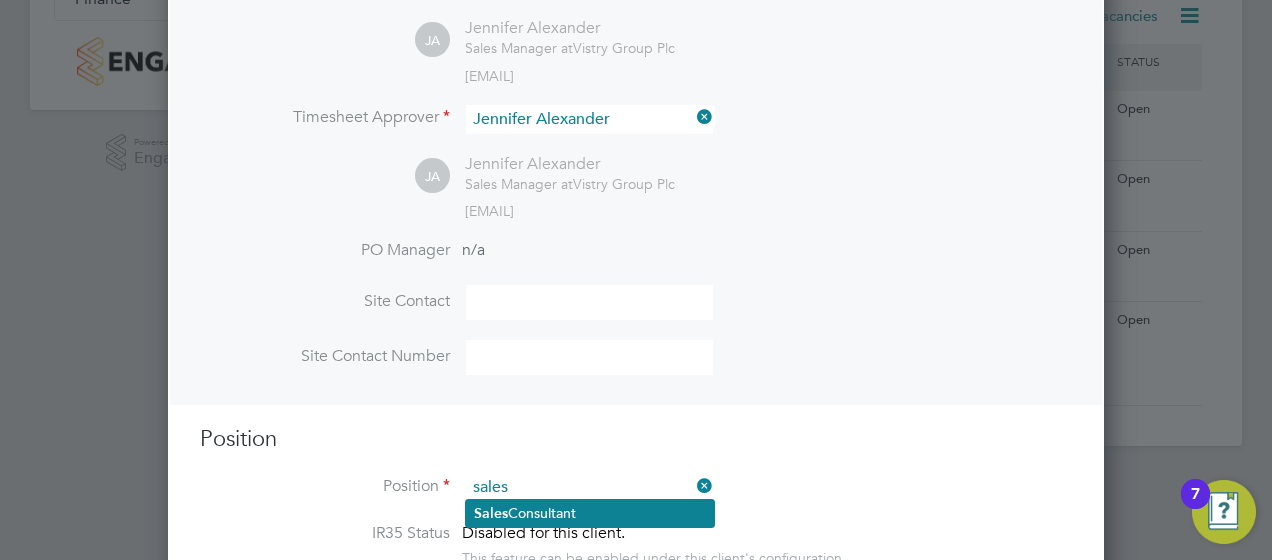 click on "Sales  Consultant" 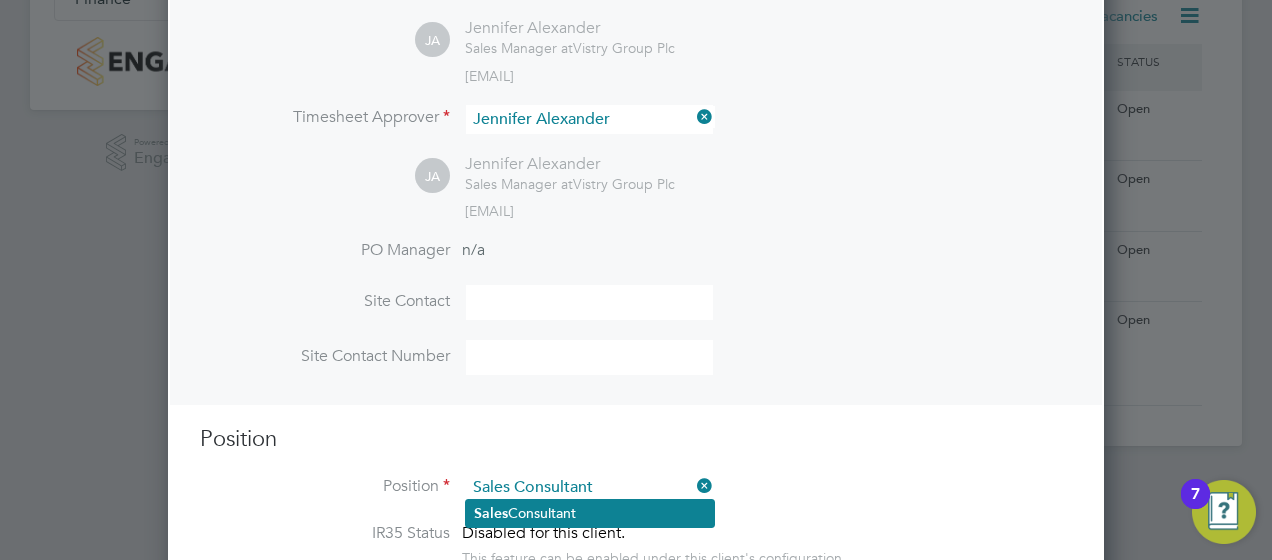 type on "Meets with customers in a sales environment to drive product sales and knowledge
Demonstrates advanced products knowledge
Adheres to any and all company policies and procedures
Makes sales appointments with clients
Teams with other employees to make sure that product is available and shoppable in stores
Generates new leads by meeting with consumers
Follows up with any clients to make sure that they are satisfied with product
Assembles any and all product displays in a given market
Meets with retail associates to help them effectively sell products
Finds new target markets and penetrates them to drive sales
Discovers how to market products to new users
Understands how to make products appeal to consumers based on the environment and current trends
Uses the Internet to push products to a given target market
Works with the marketing department to develop new sales strategies
Teaches other sales consultants how to make sales to potential consumers
Discovers target markets and advantages of other companies
Demo..." 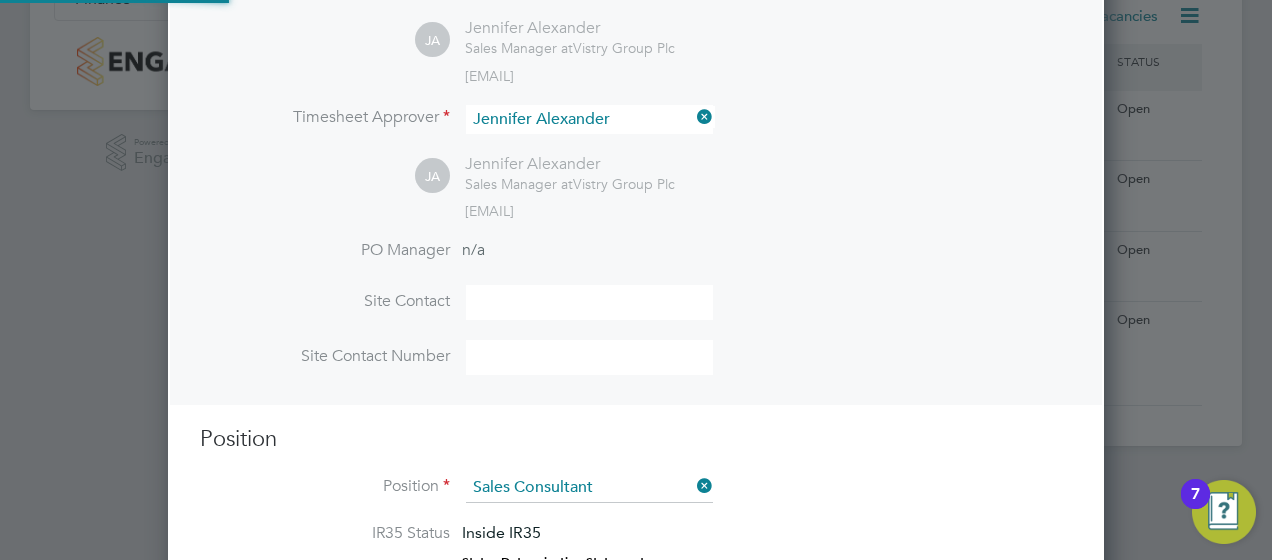 scroll, scrollTop: 10, scrollLeft: 10, axis: both 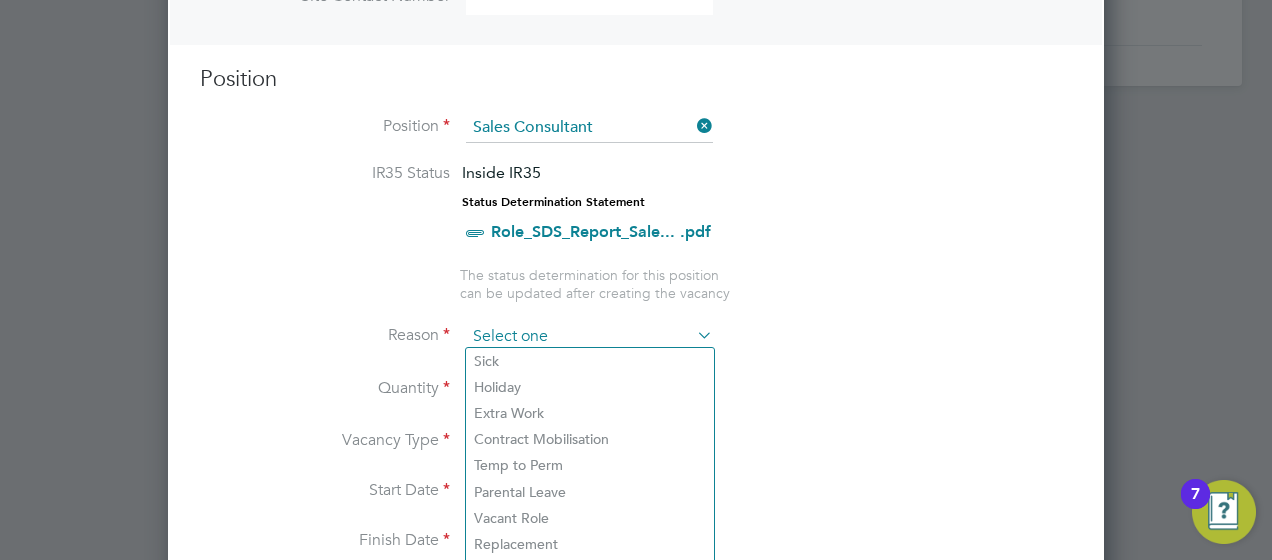 click at bounding box center (589, 337) 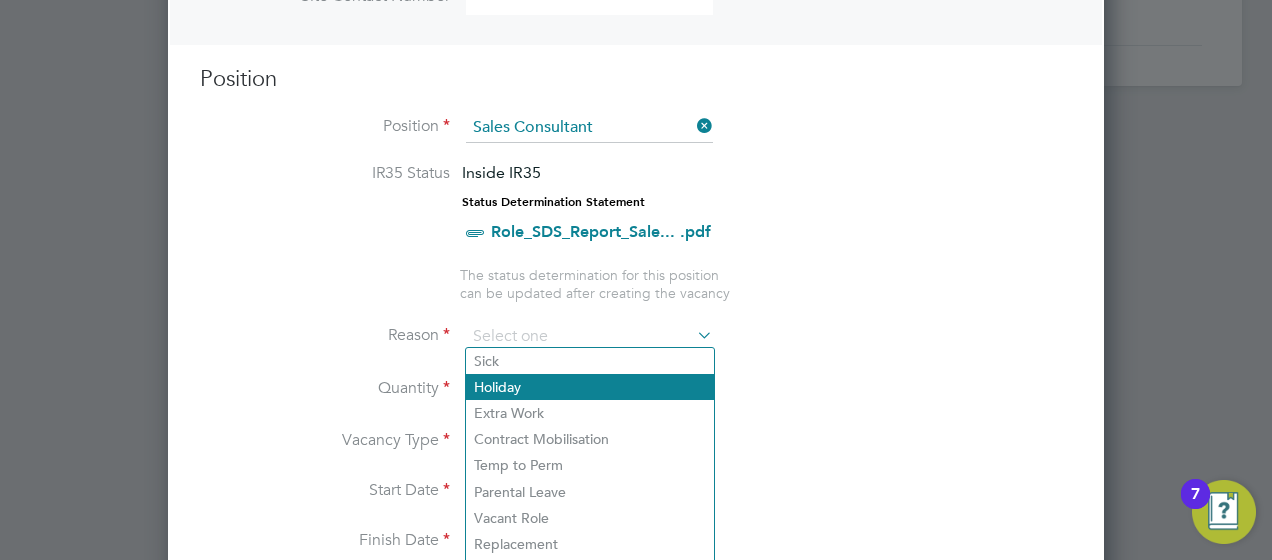 click on "Holiday" 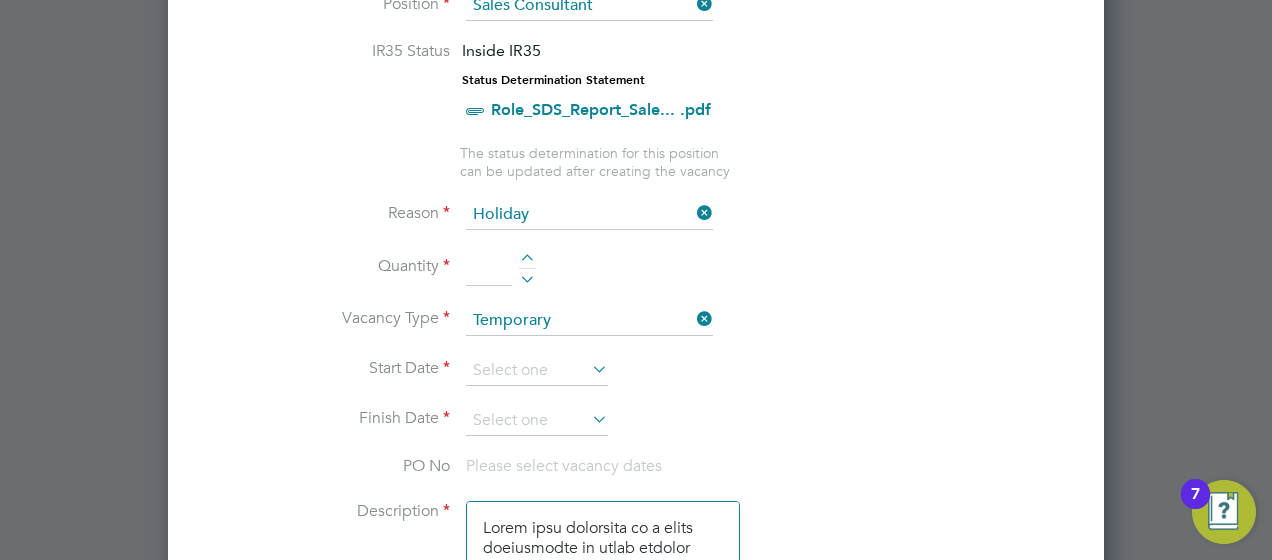 scroll, scrollTop: 916, scrollLeft: 0, axis: vertical 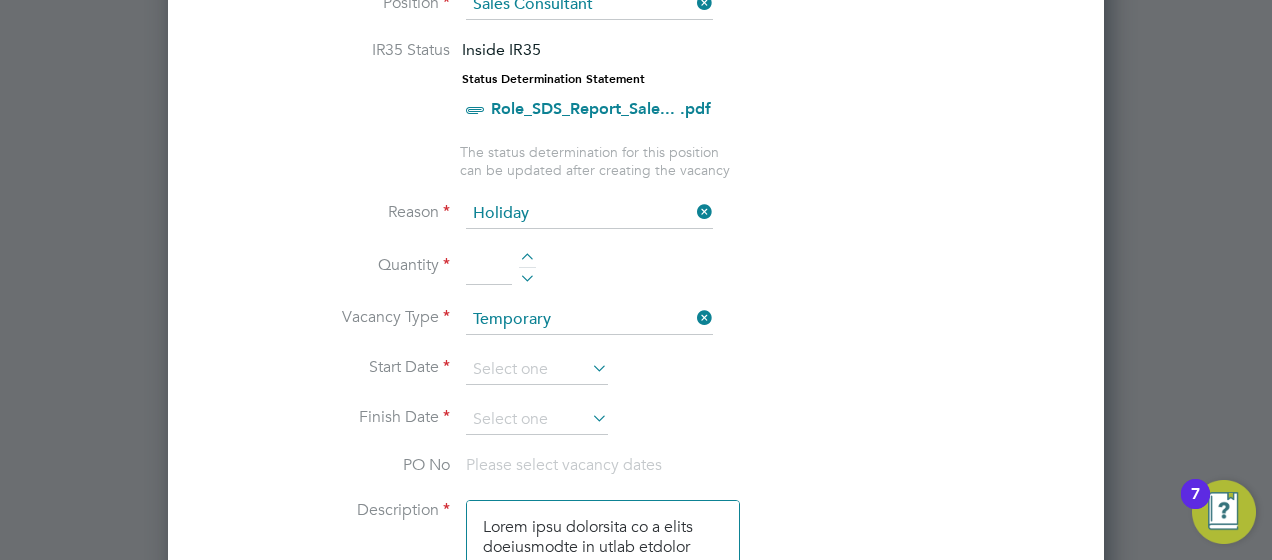 click at bounding box center [527, 260] 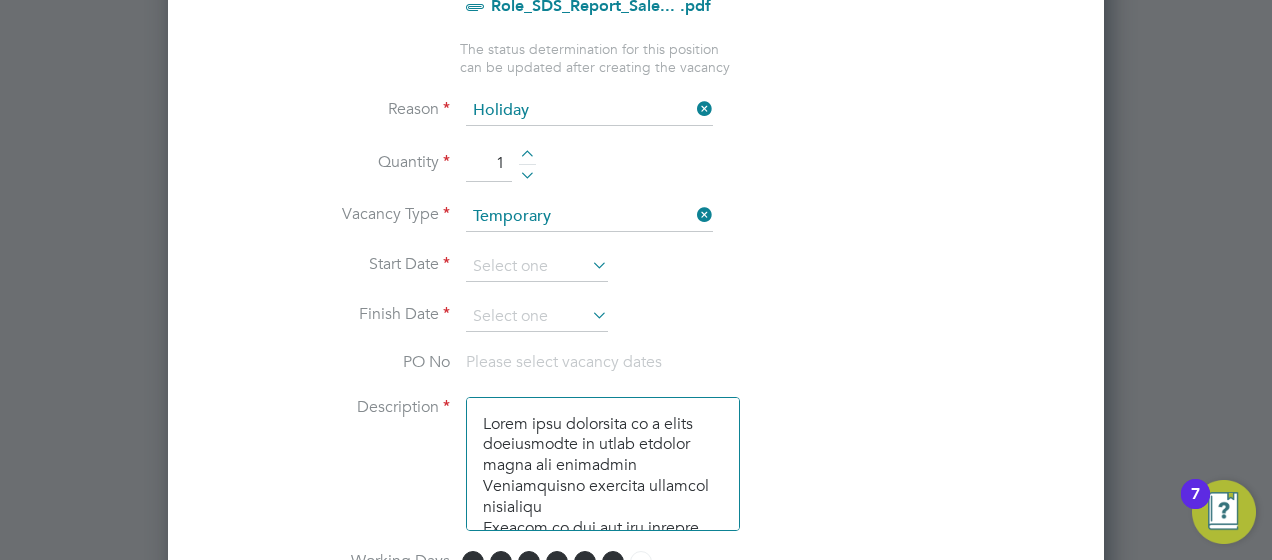 scroll, scrollTop: 1022, scrollLeft: 0, axis: vertical 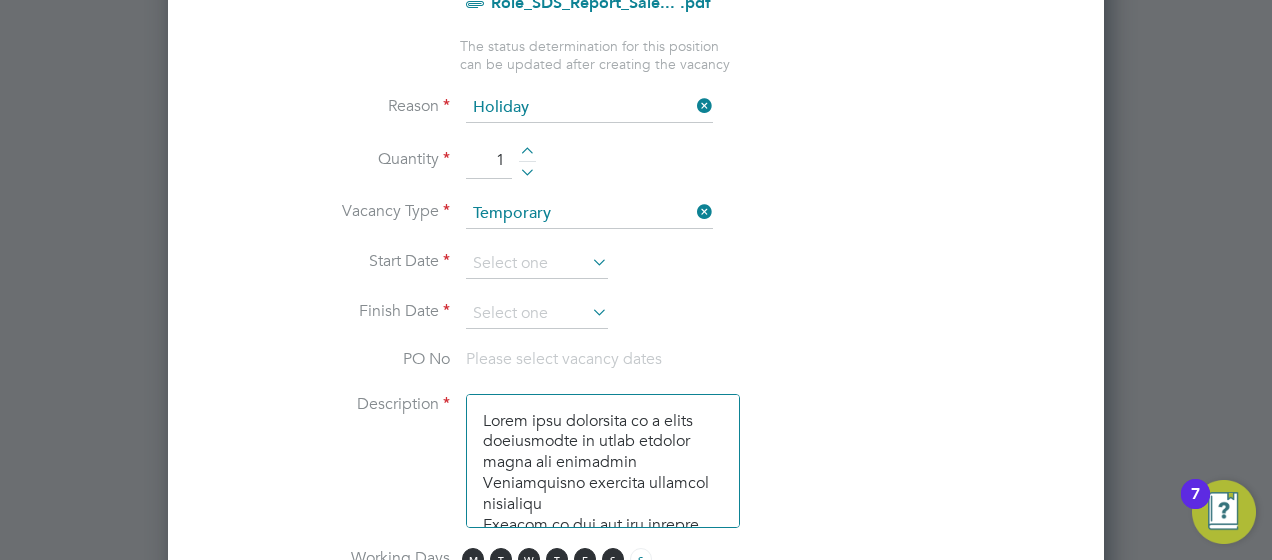 click at bounding box center (588, 262) 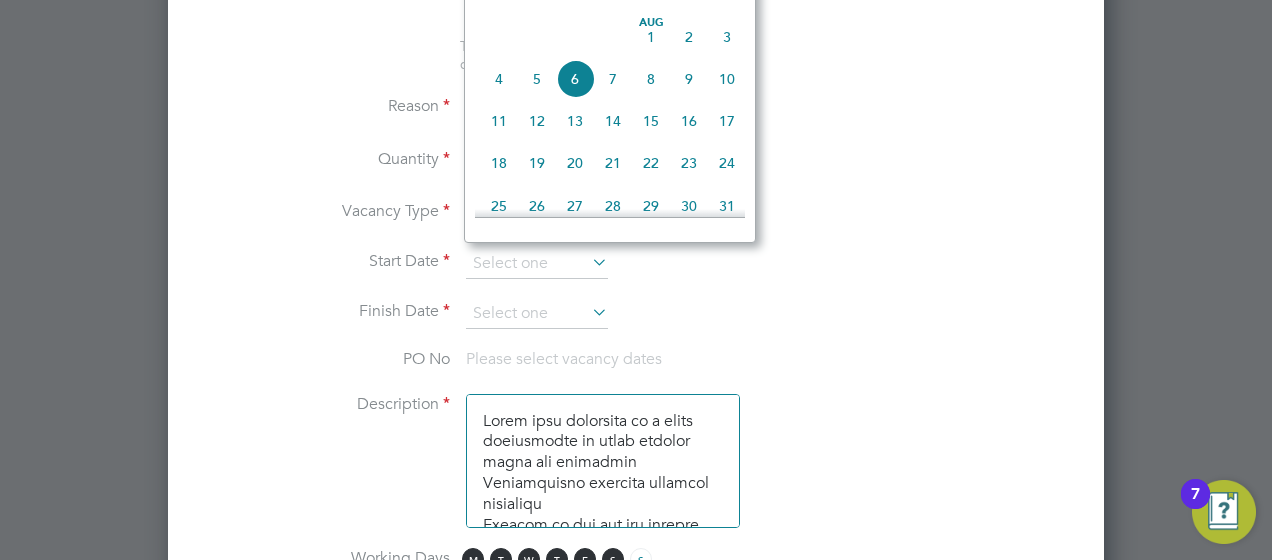 scroll, scrollTop: 617, scrollLeft: 0, axis: vertical 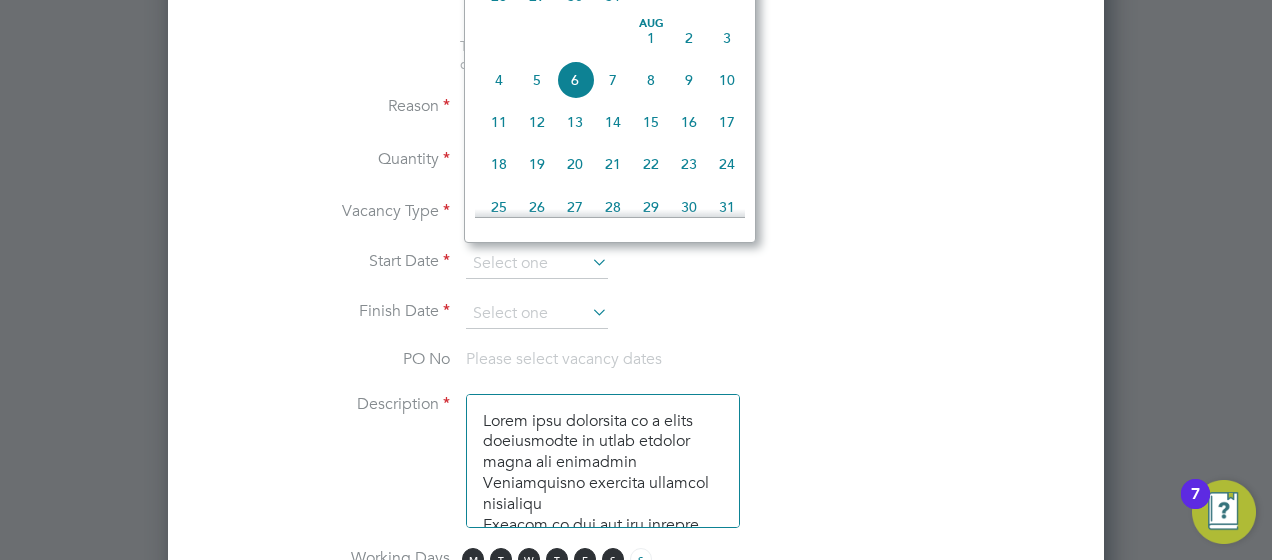 click on "24" 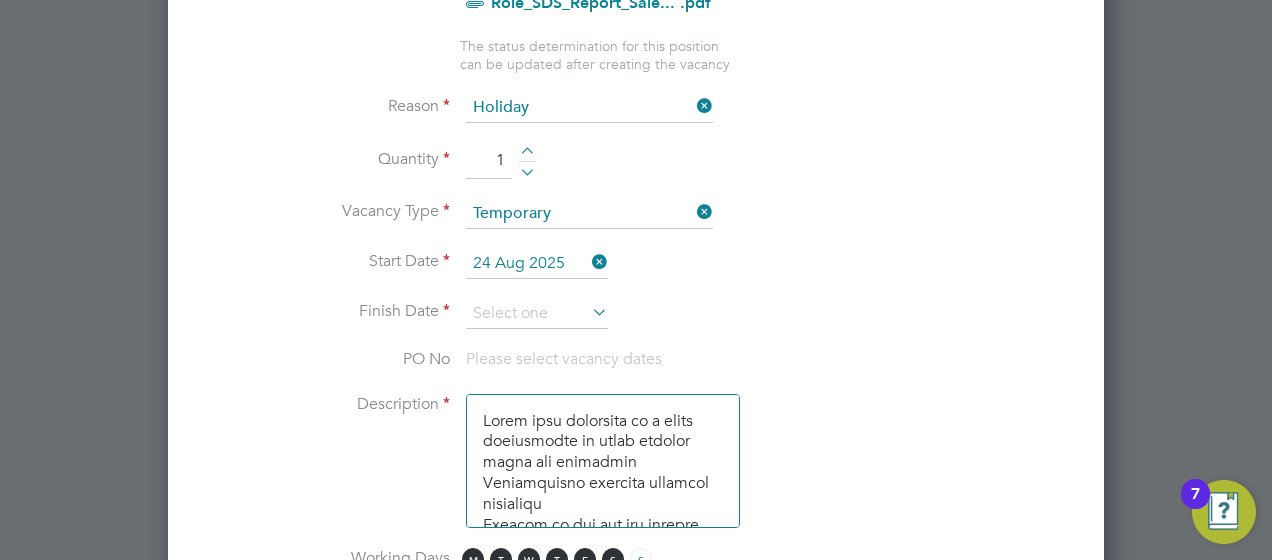 click at bounding box center [588, 312] 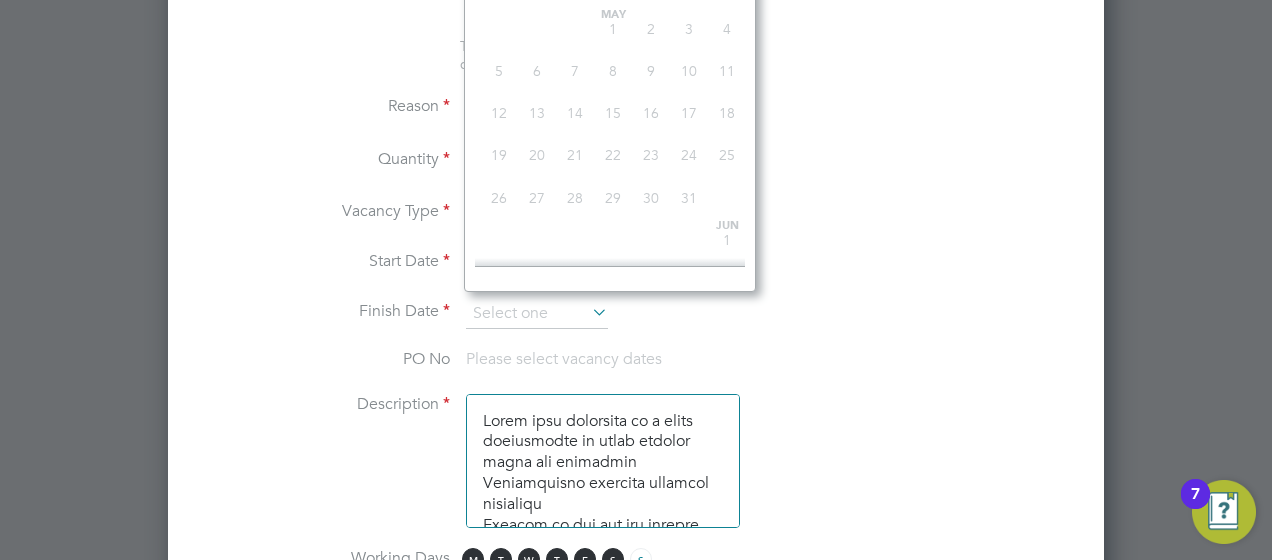scroll, scrollTop: 729, scrollLeft: 0, axis: vertical 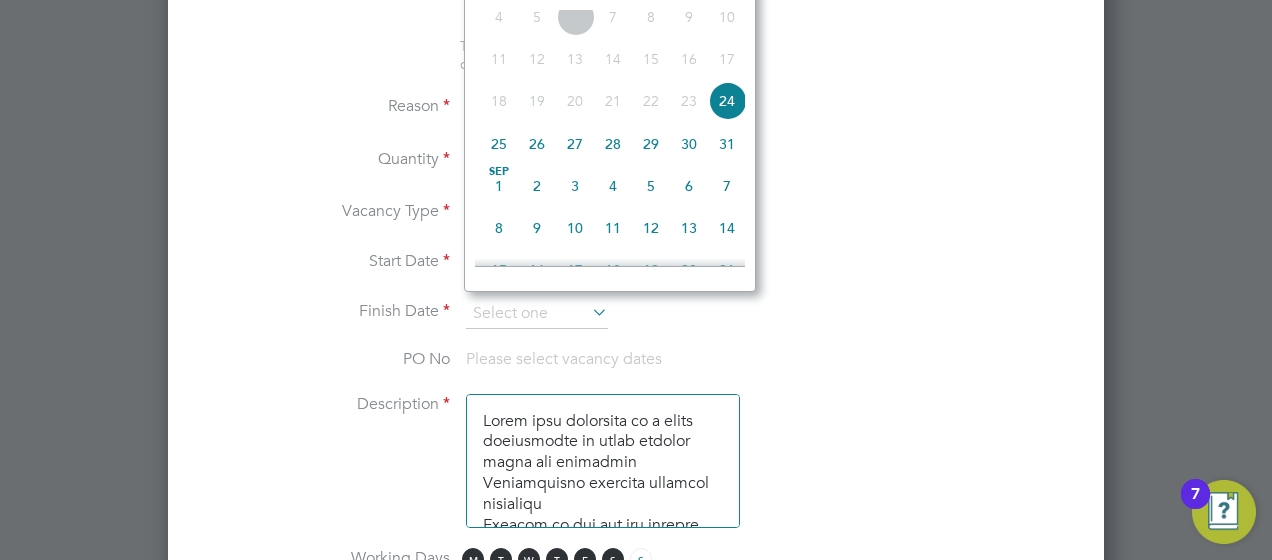 click on "28" 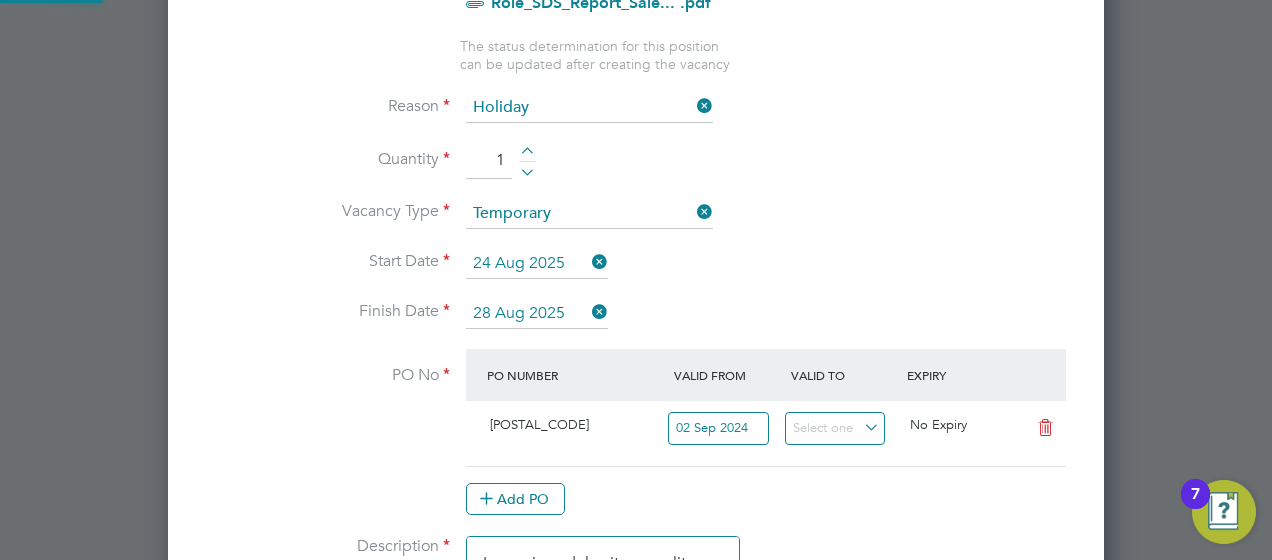 scroll, scrollTop: 10, scrollLeft: 10, axis: both 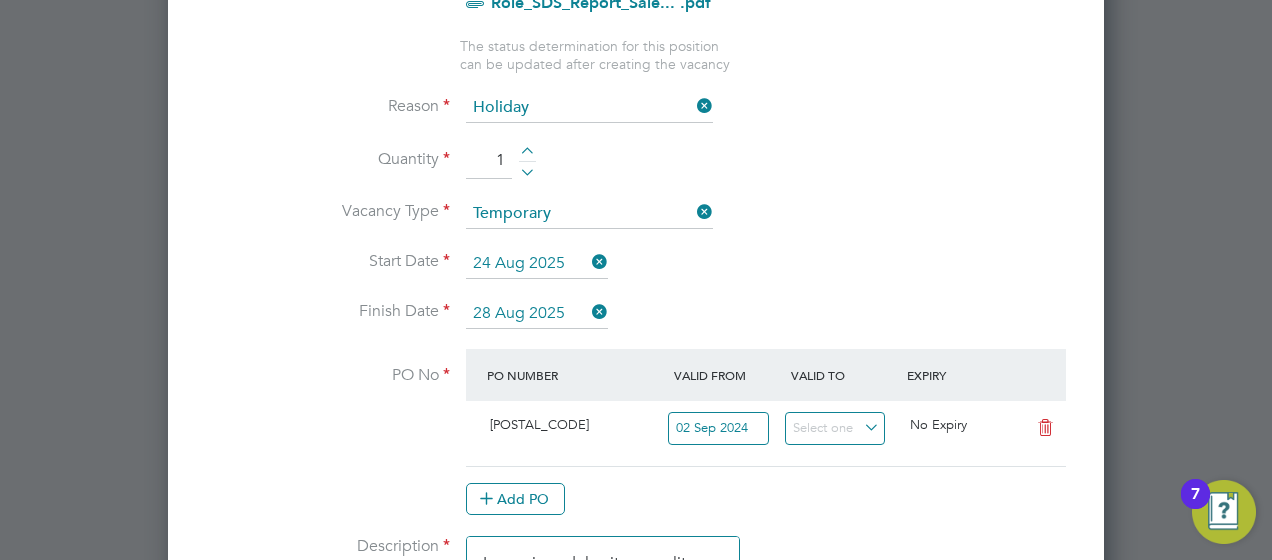 click on "Quantity   1" at bounding box center (636, 171) 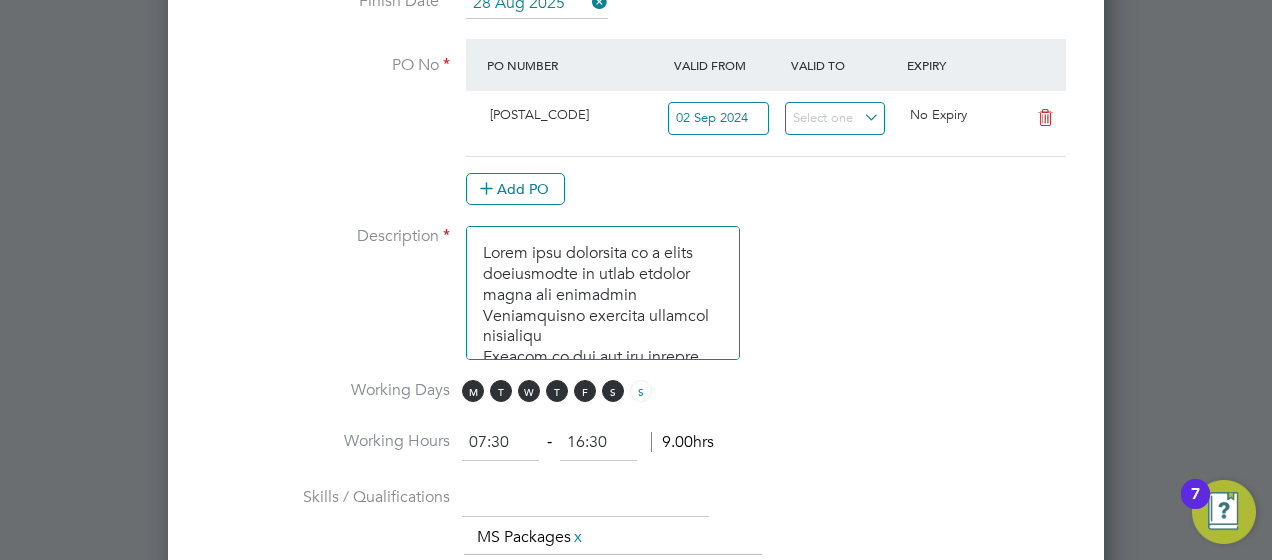 scroll, scrollTop: 1390, scrollLeft: 0, axis: vertical 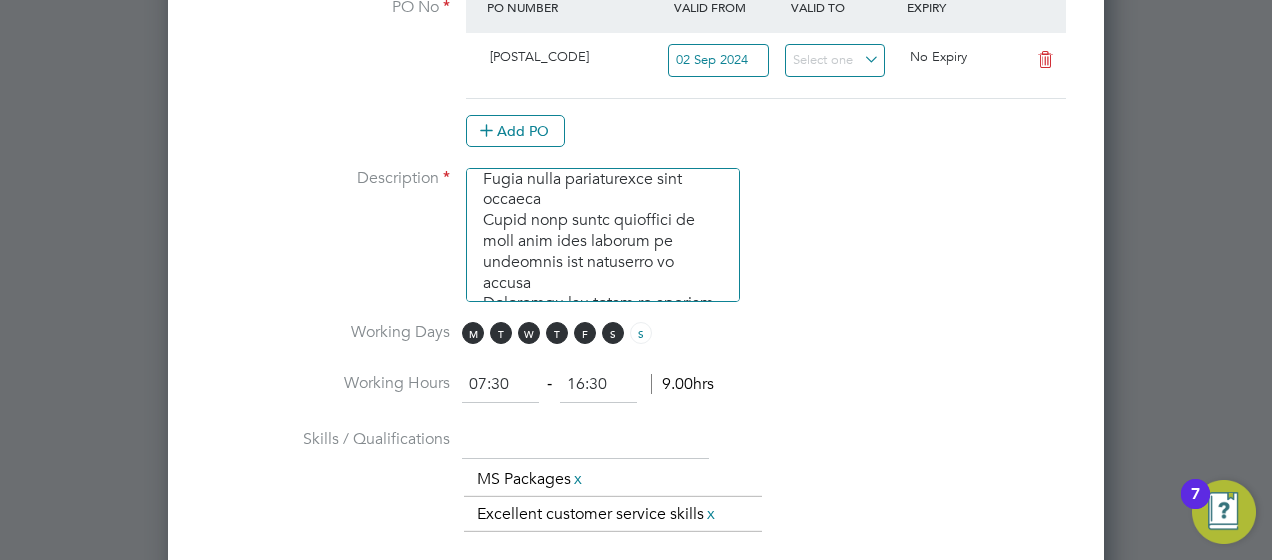 click on "07:30" at bounding box center (500, 385) 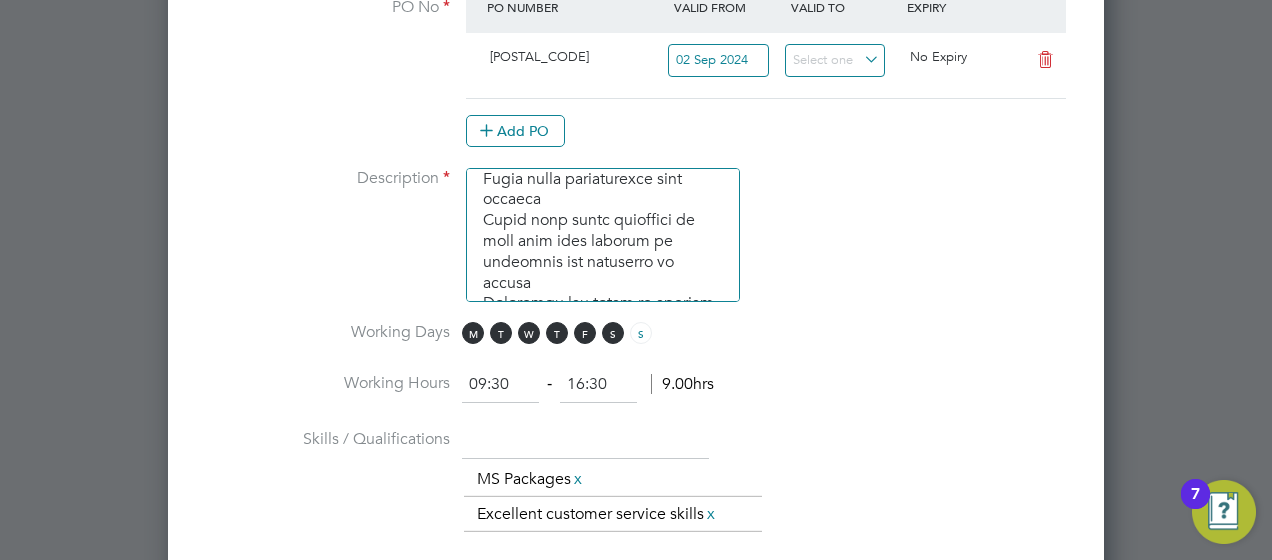 type on "09:30" 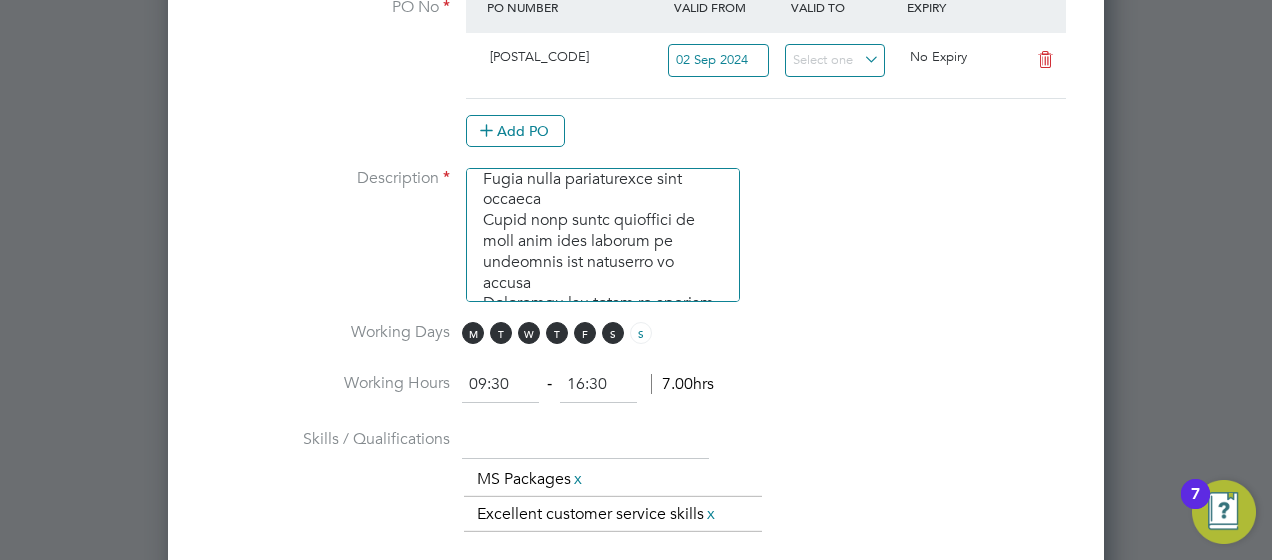 drag, startPoint x: 624, startPoint y: 376, endPoint x: 492, endPoint y: 369, distance: 132.18547 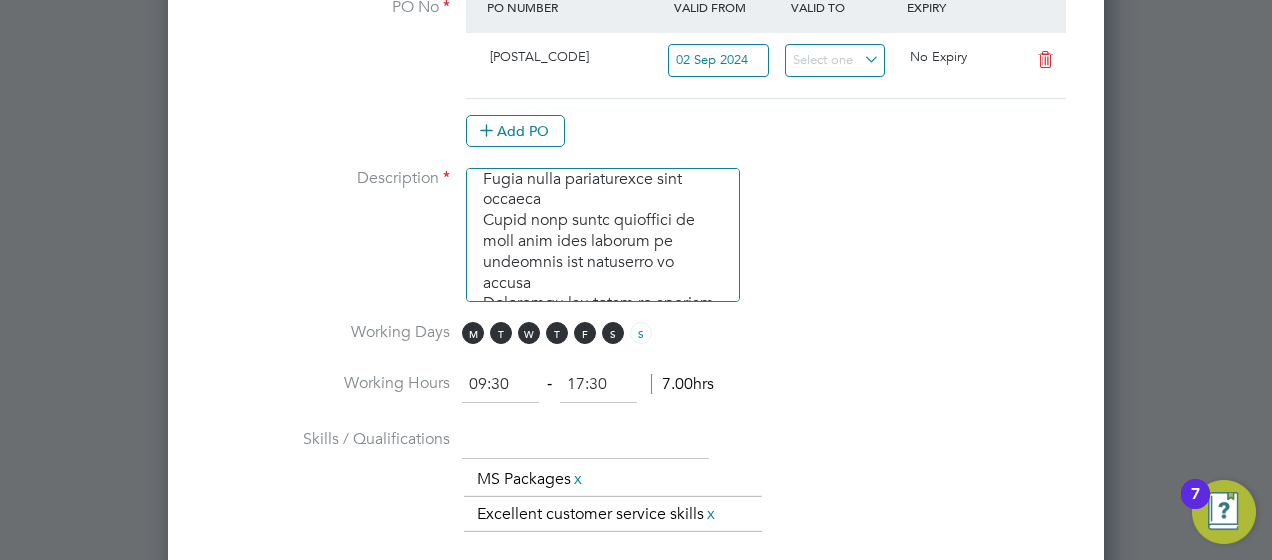 type on "17:30" 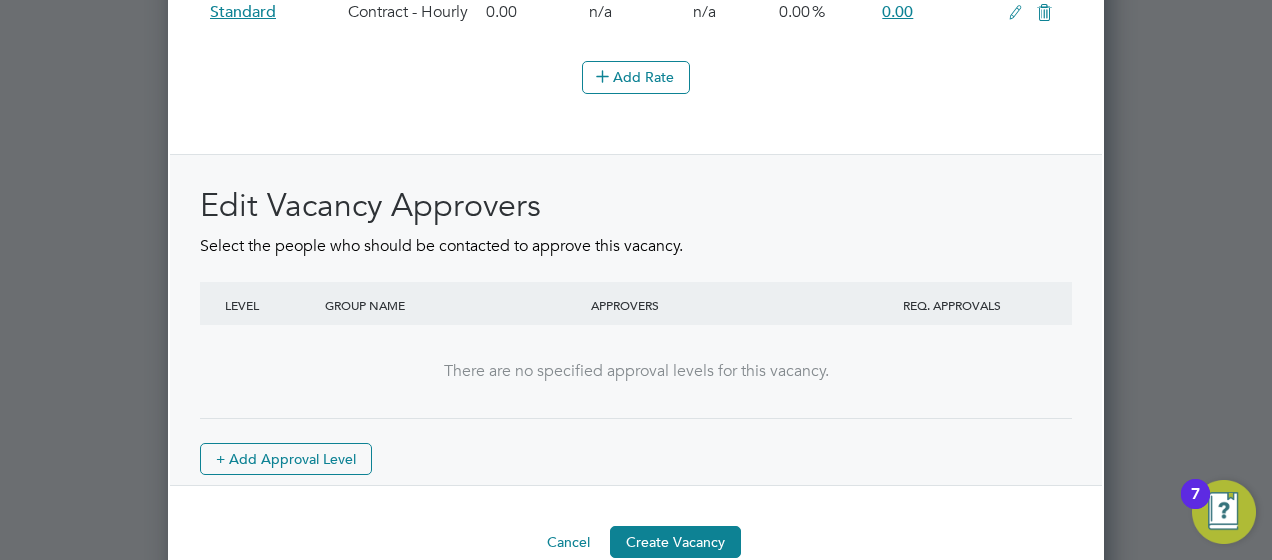 scroll, scrollTop: 2538, scrollLeft: 0, axis: vertical 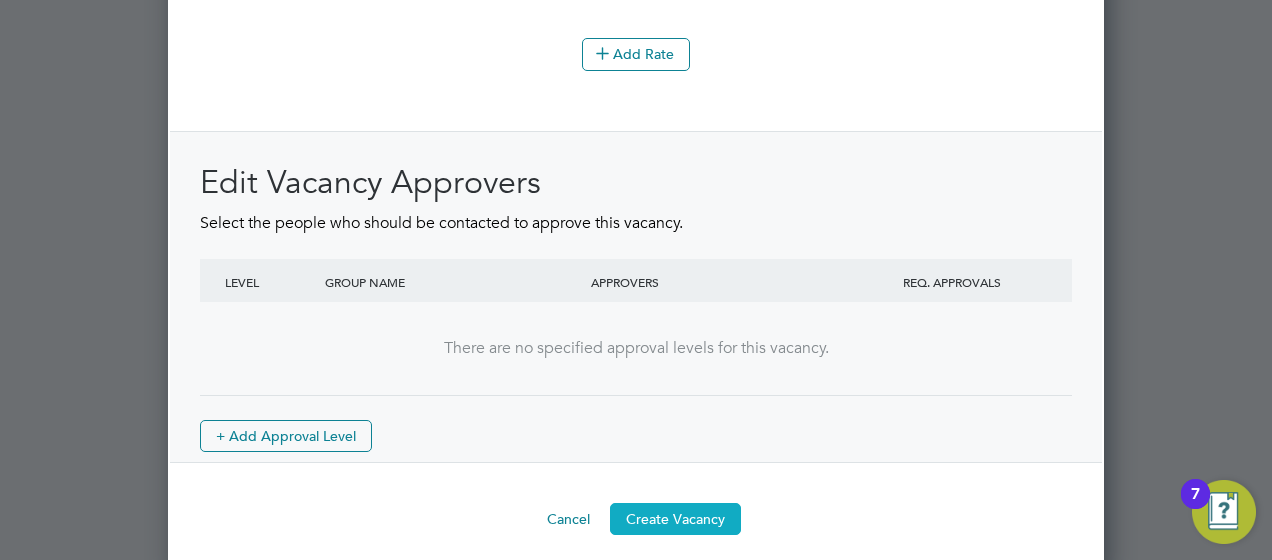 click on "Create Vacancy" at bounding box center [675, 519] 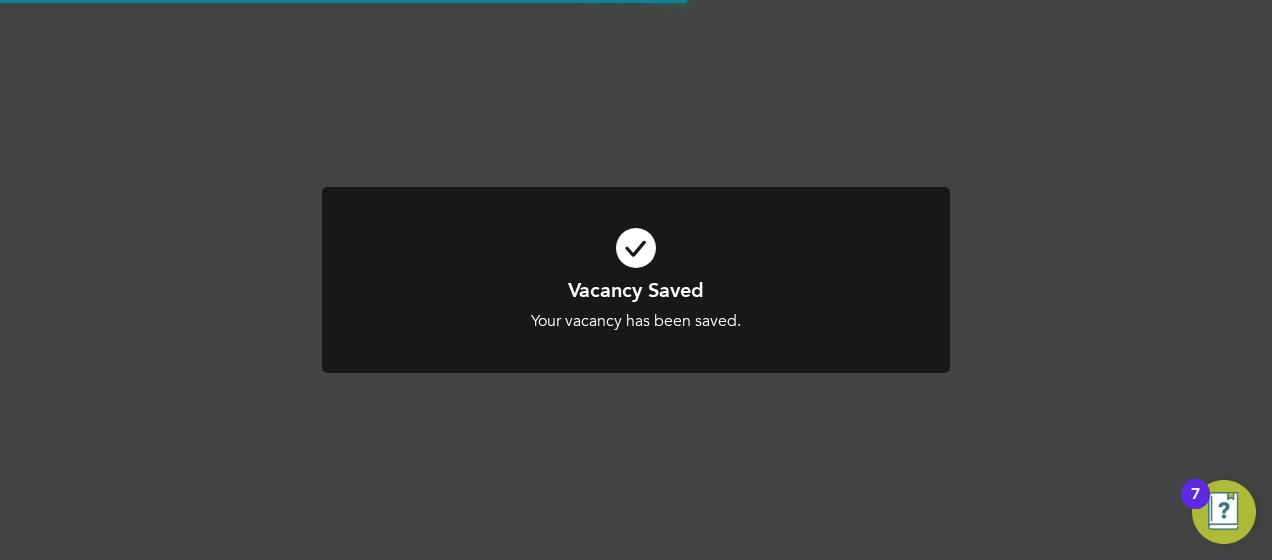 scroll, scrollTop: 1915, scrollLeft: 0, axis: vertical 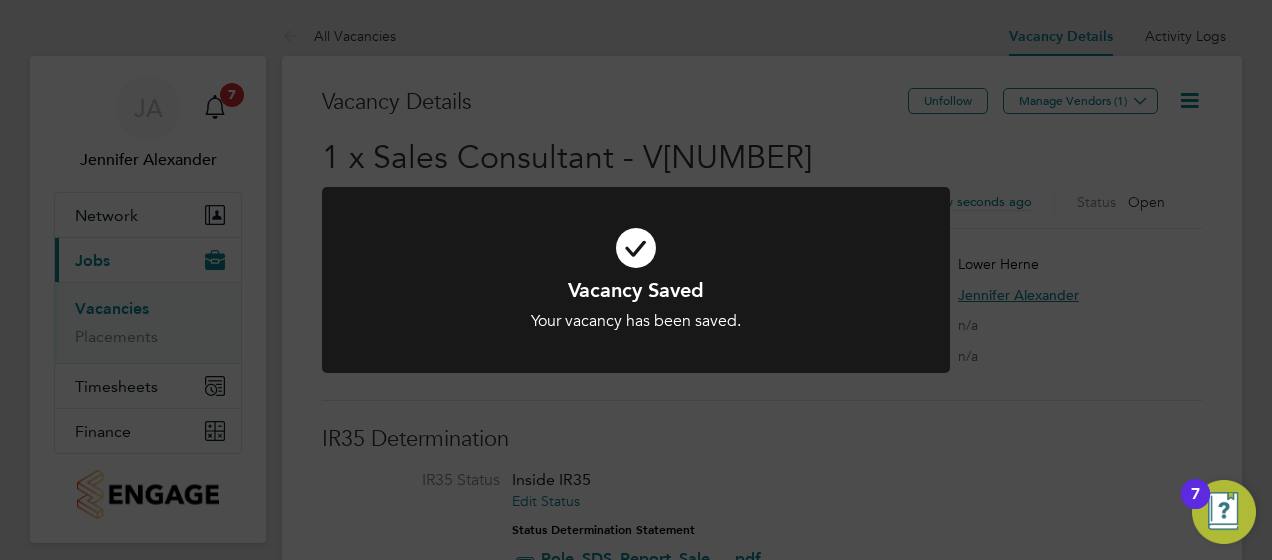 click on "Vacancy Saved Your vacancy has been saved. Cancel Okay" 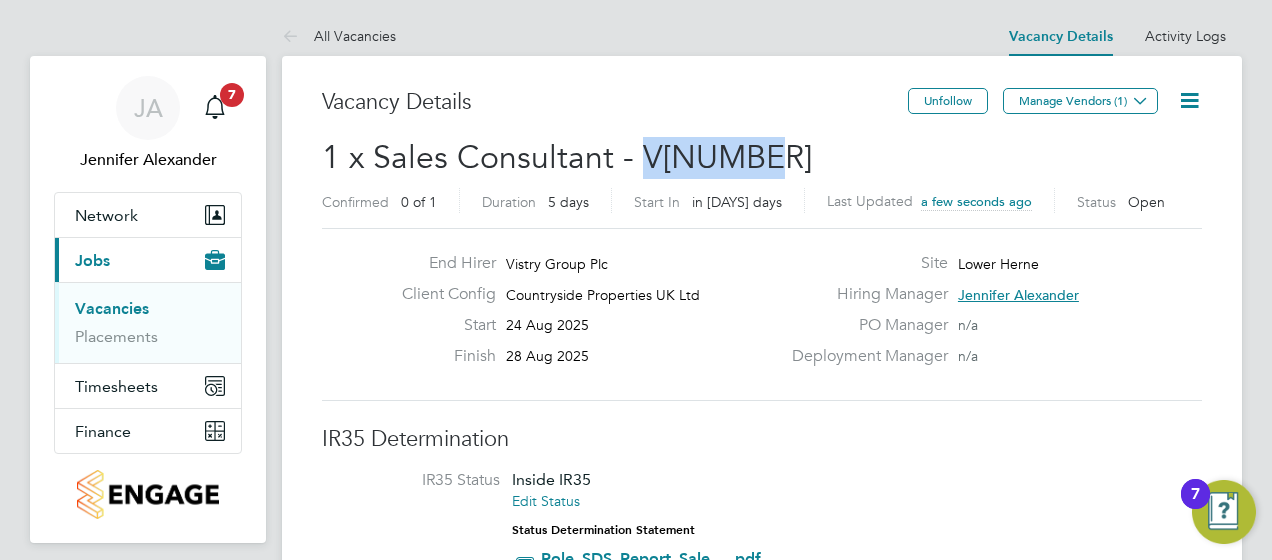 drag, startPoint x: 769, startPoint y: 162, endPoint x: 642, endPoint y: 152, distance: 127.39309 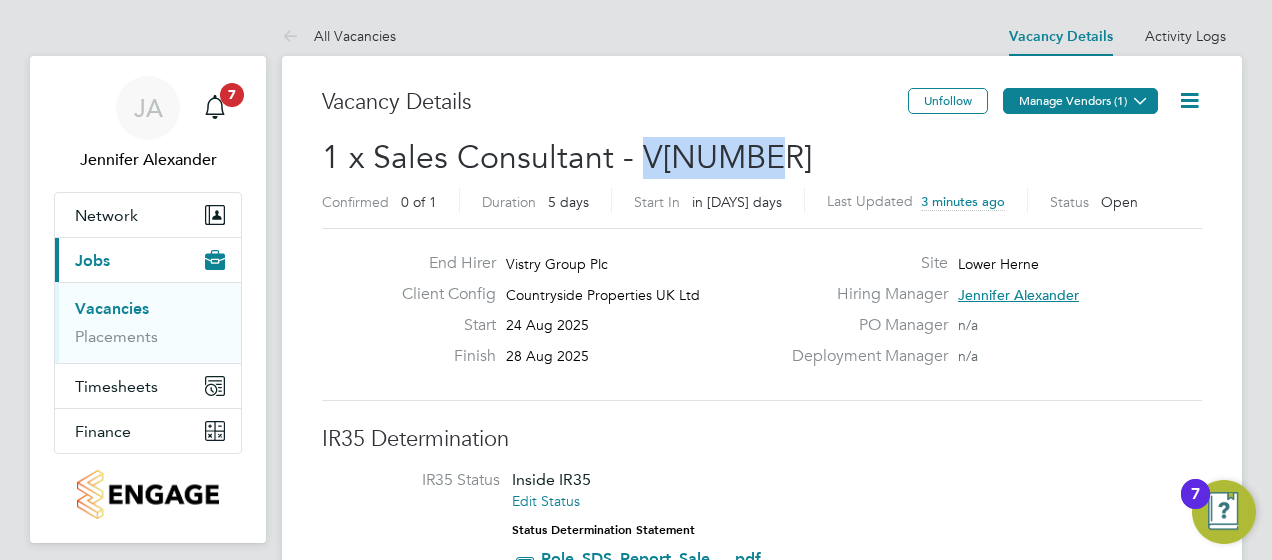 click on "Manage Vendors (1)" 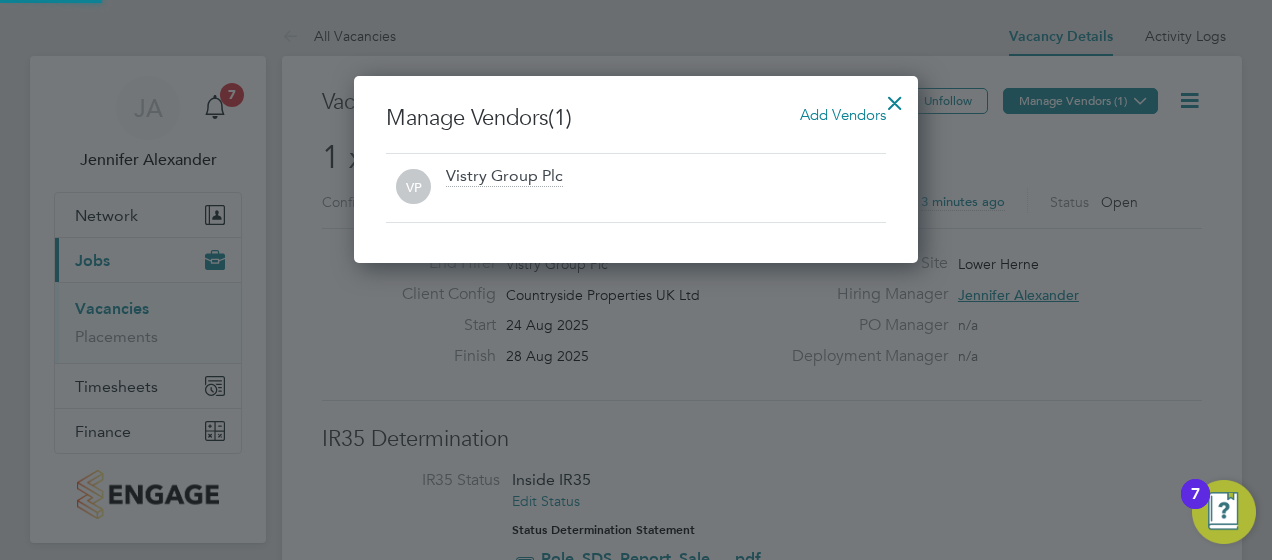 scroll, scrollTop: 10, scrollLeft: 10, axis: both 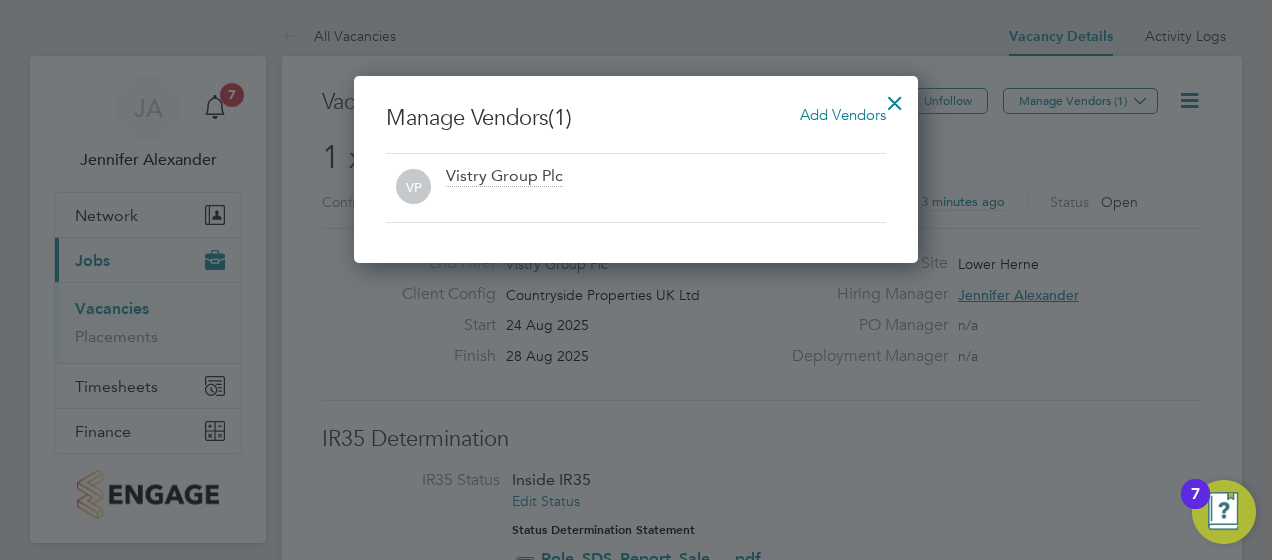 click on "Add Vendors" at bounding box center [843, 114] 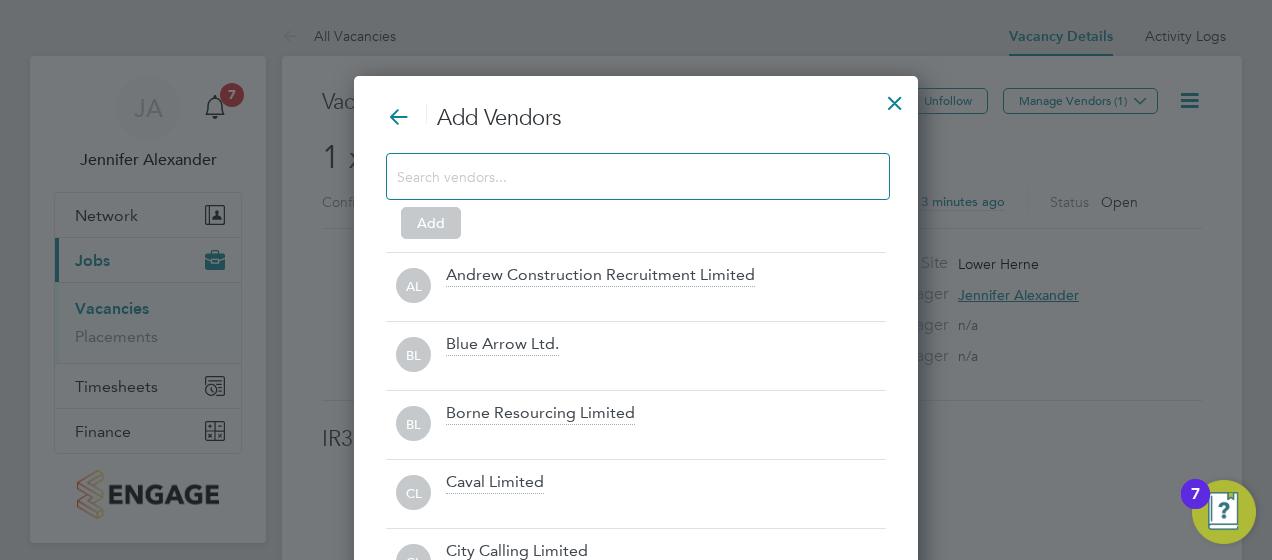 click at bounding box center (638, 176) 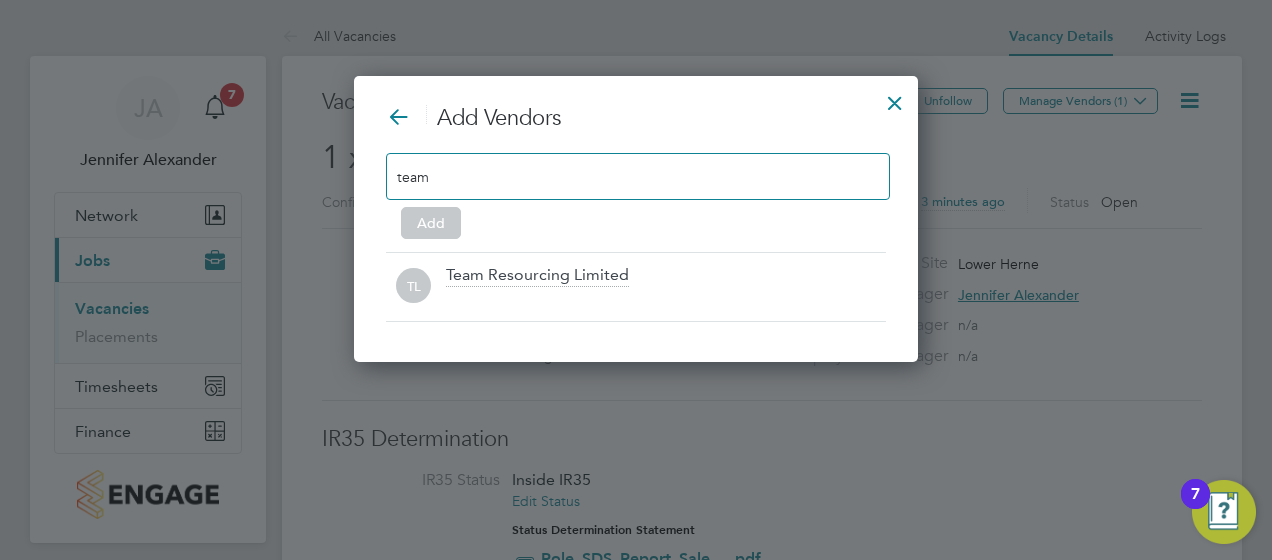 scroll, scrollTop: 285, scrollLeft: 564, axis: both 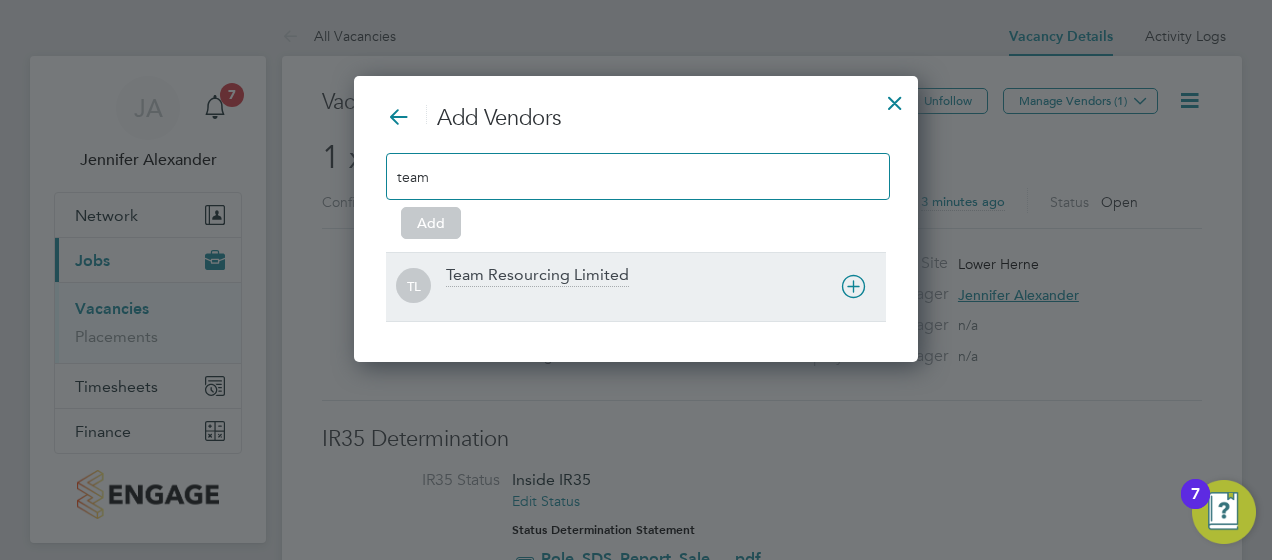type on "team" 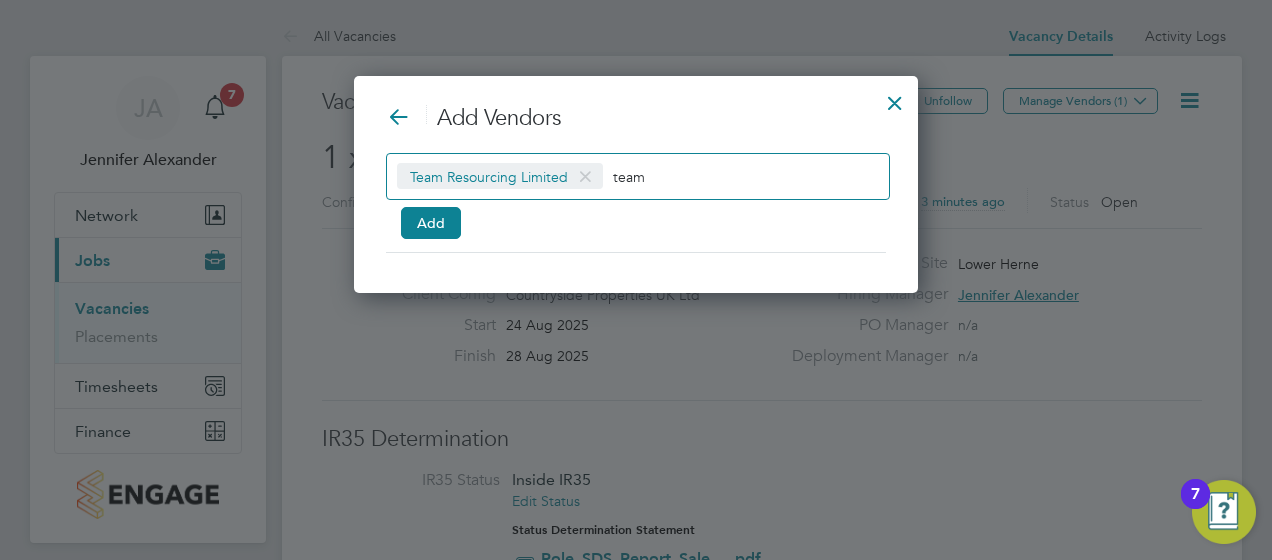 scroll, scrollTop: 216, scrollLeft: 564, axis: both 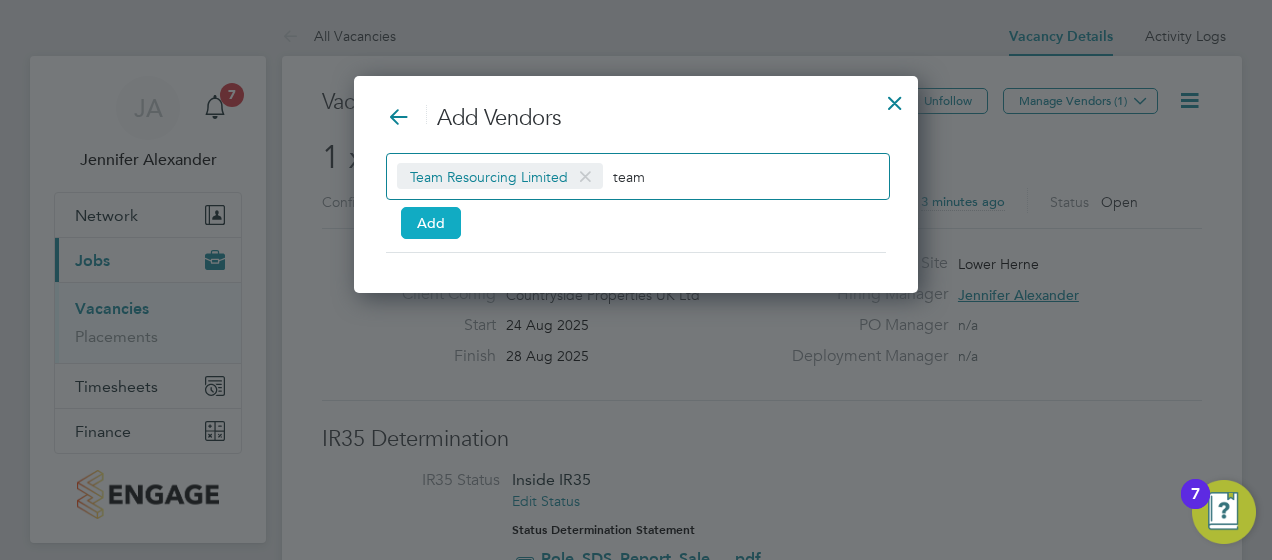 click on "Add" at bounding box center [431, 223] 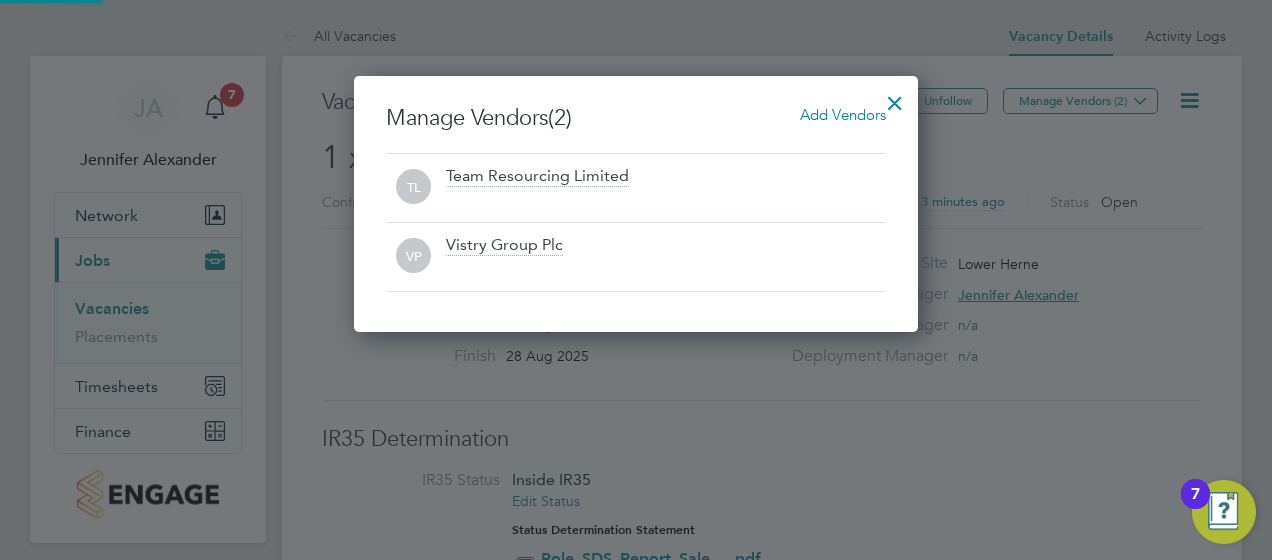 scroll, scrollTop: 10, scrollLeft: 10, axis: both 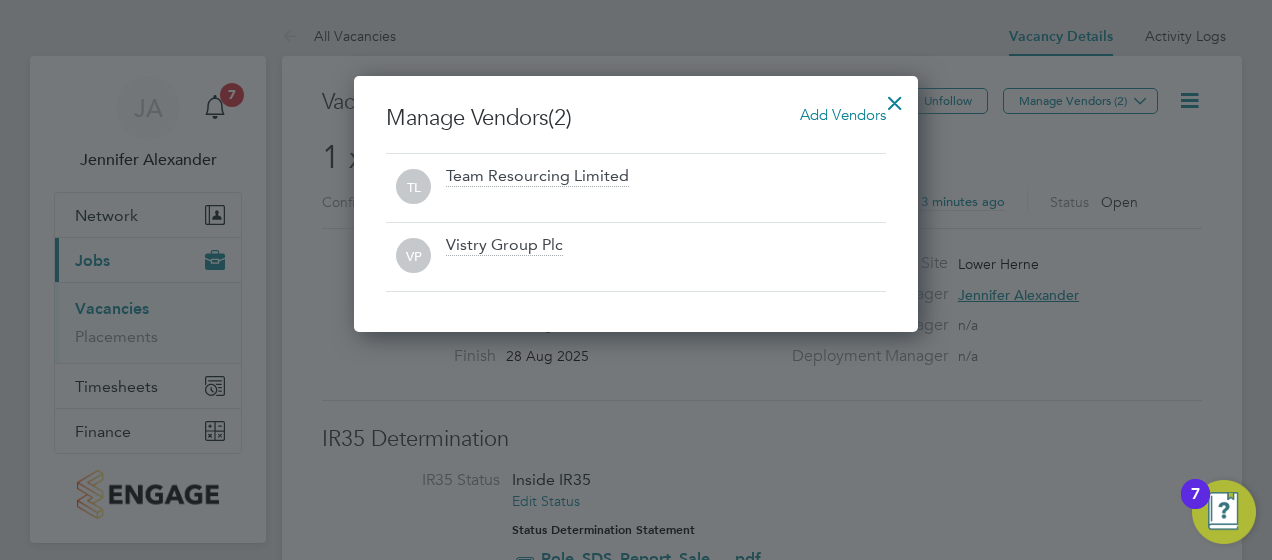 click at bounding box center (895, 98) 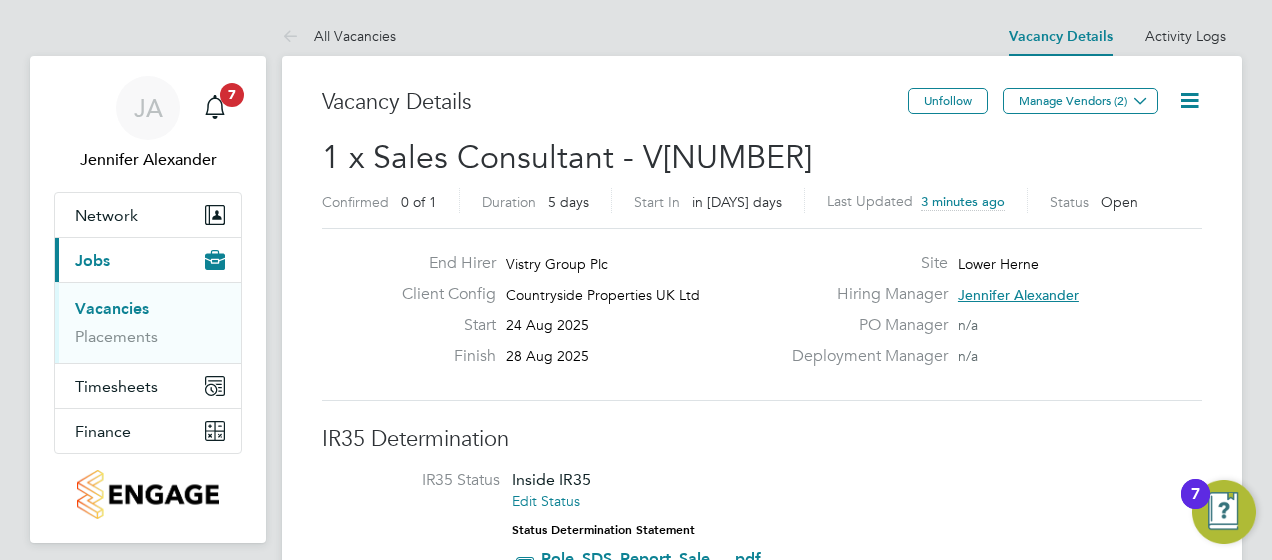 click on "Vacancies" at bounding box center [112, 308] 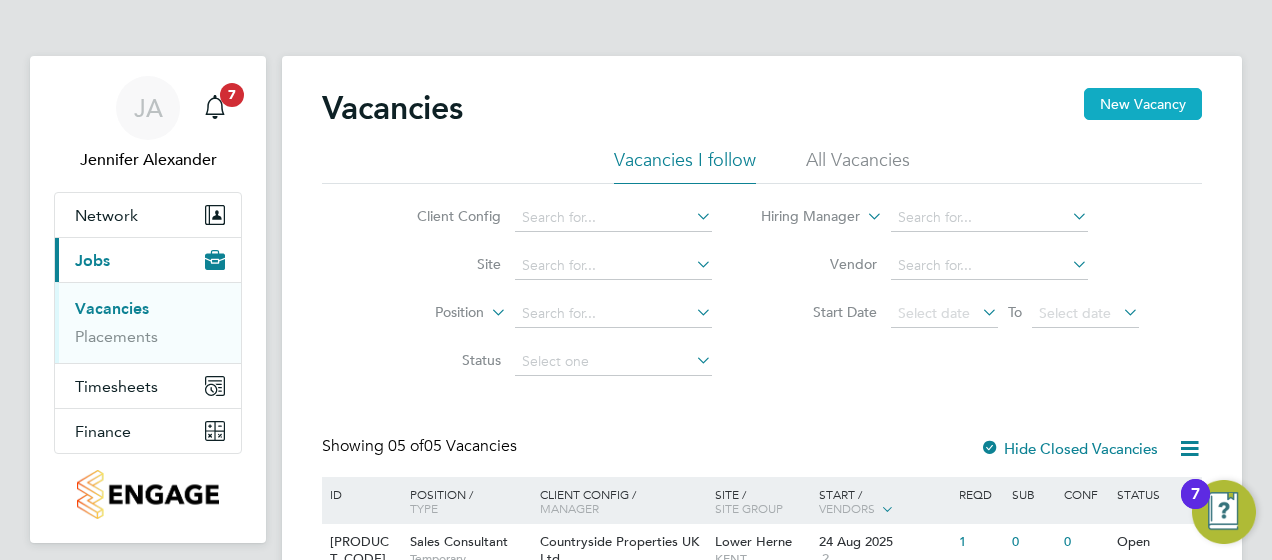 click on "New Vacancy" 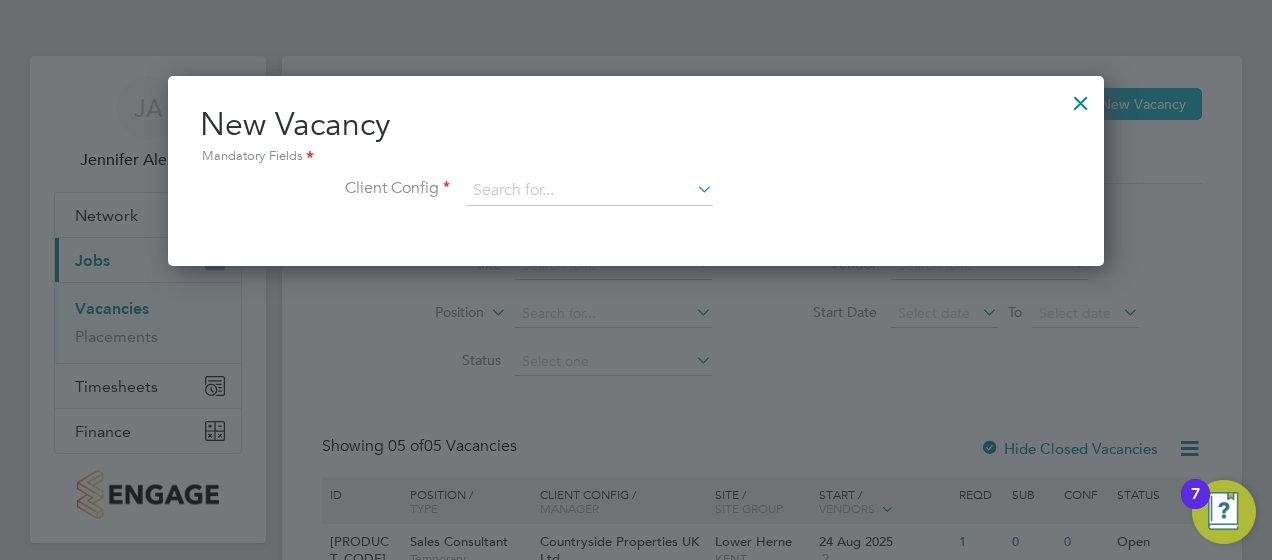 scroll, scrollTop: 10, scrollLeft: 10, axis: both 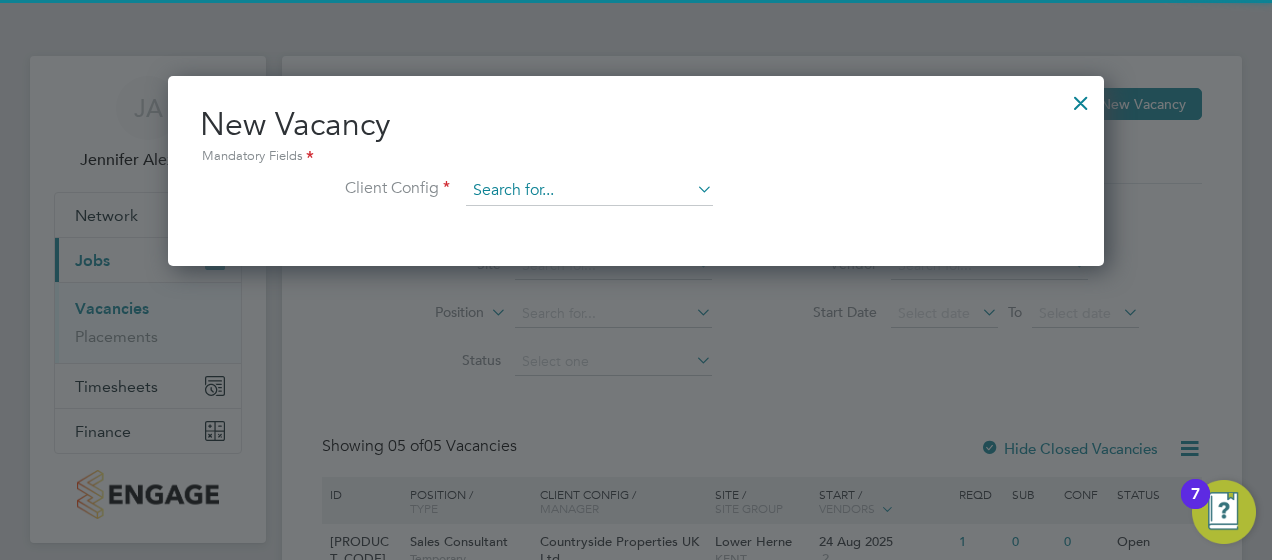 click on "Vacancies New Vacancy Vacancies I follow All Vacancies Client Config     Site     Position     Status   Hiring Manager     Vendor   Start Date
Select date
To
Select date
Showing   05 of  05 Vacancies Hide Closed Vacancies ID  Position / Type   Client Config / Manager Site / Site Group Start / Vendors   Reqd Sub Conf Status V178040 Sales Consultant   Temporary [COMPANY] [UK] Ltd   [FIRST] [LAST] [CITY] 24 Aug 2025 2 1 0 0 Open V177044 Sales Consultant   Temporary [COMPANY] [UK] Ltd   [FIRST] [LAST] [CITY] Head Office (Sales)   OFFICE & SALES 11 Aug 2025 3 1 0 0 Open V177043 Sales Consultant   Temporary [COMPANY] [UK] Ltd   [FIRST] [LAST] [CITY] Head Office (Sales)   OFFICE & SALES 01 Aug 2025 3 0 1 1 Open V176624 Sales Consultant   Temporary [COMPANY] [UK] Ltd   [FIRST] [LAST] [CITY] Head Office (Sales)   OFFICE & SALES 25 Jul 2025 3 1 0 0 Open V175387 Sales Consultant   Temporary [COMPANY] [UK] Ltd     [CITY]" 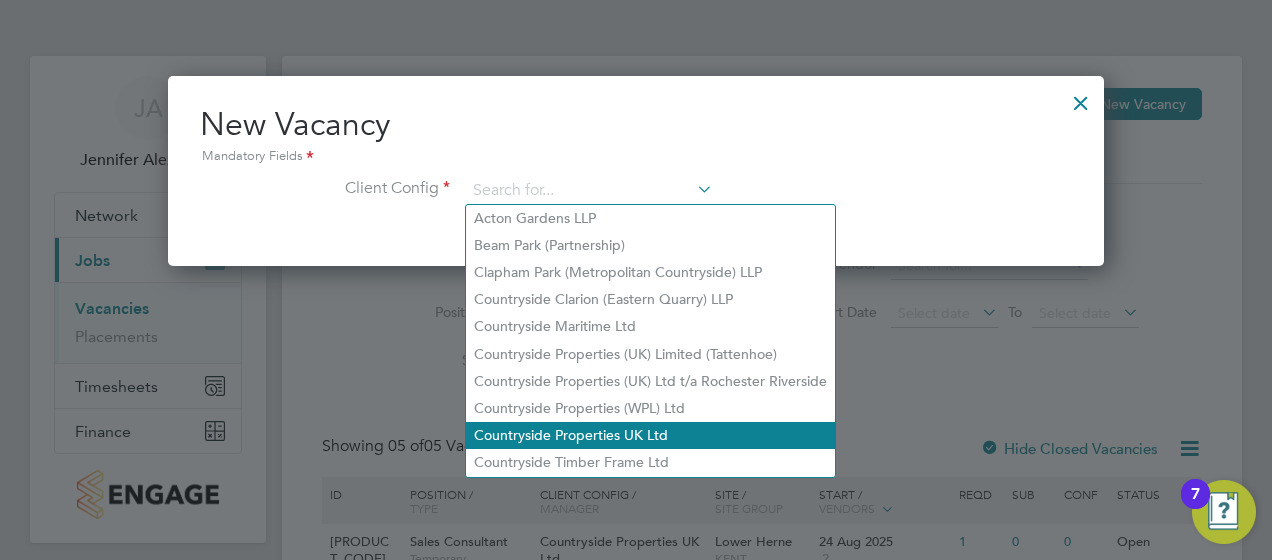 click on "Countryside Properties UK Ltd" 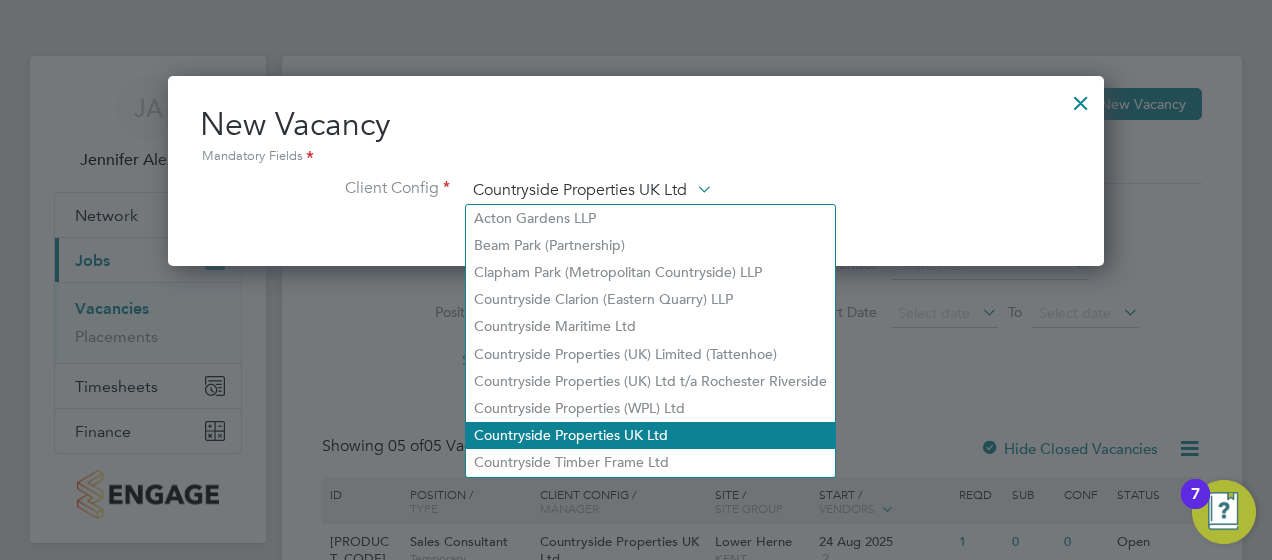 scroll, scrollTop: 10, scrollLeft: 10, axis: both 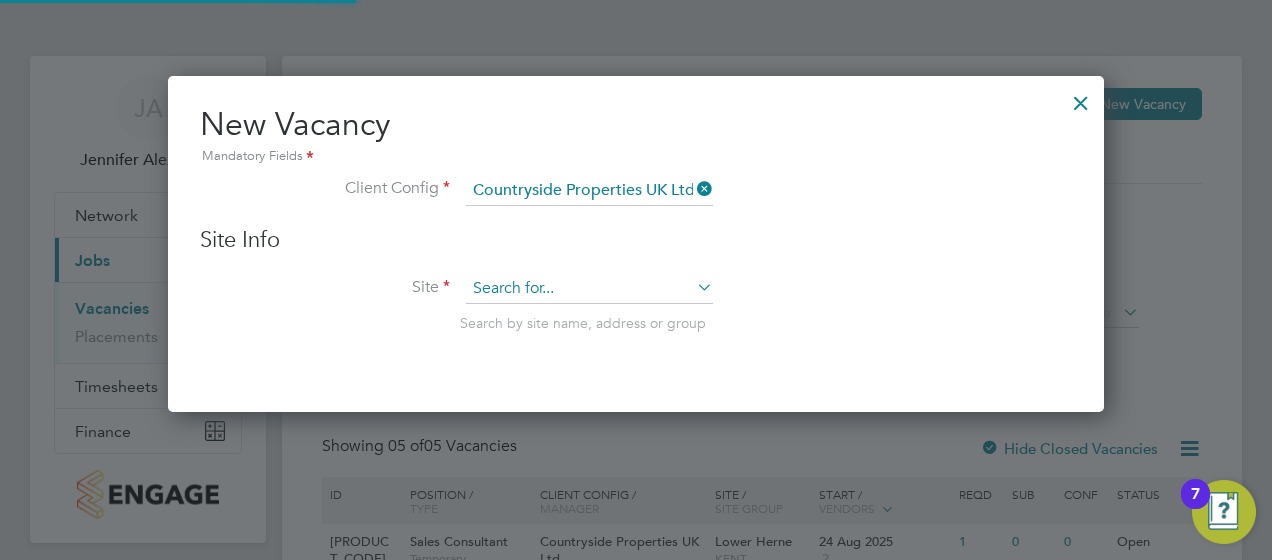 click at bounding box center [589, 289] 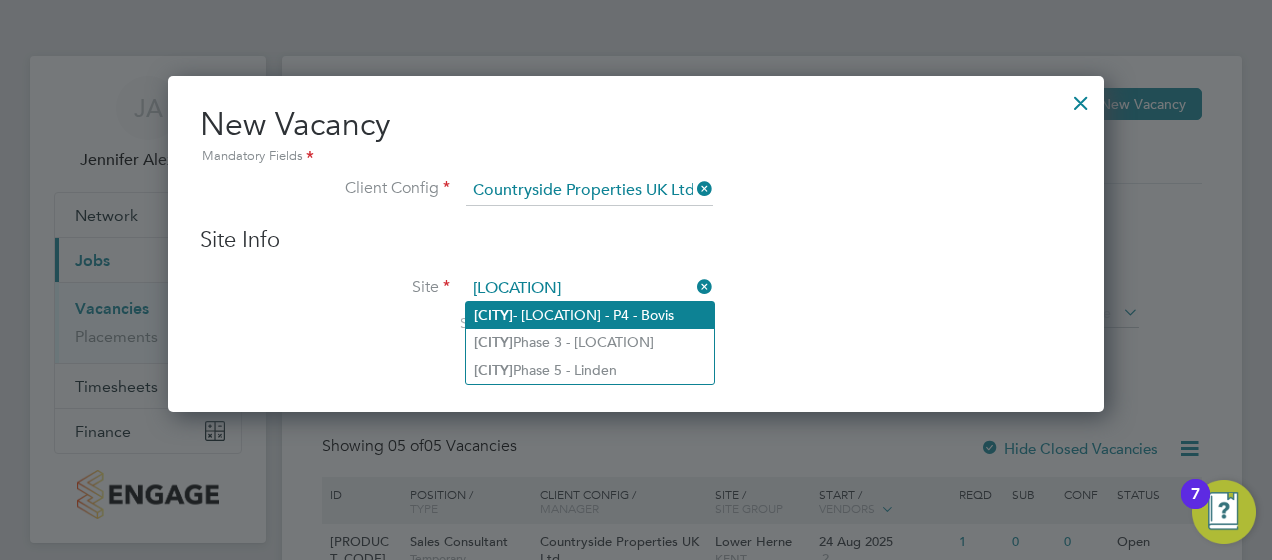 click on "[LOCATION] - [LOCATION] - [POSTCODE] - [BRAND]" 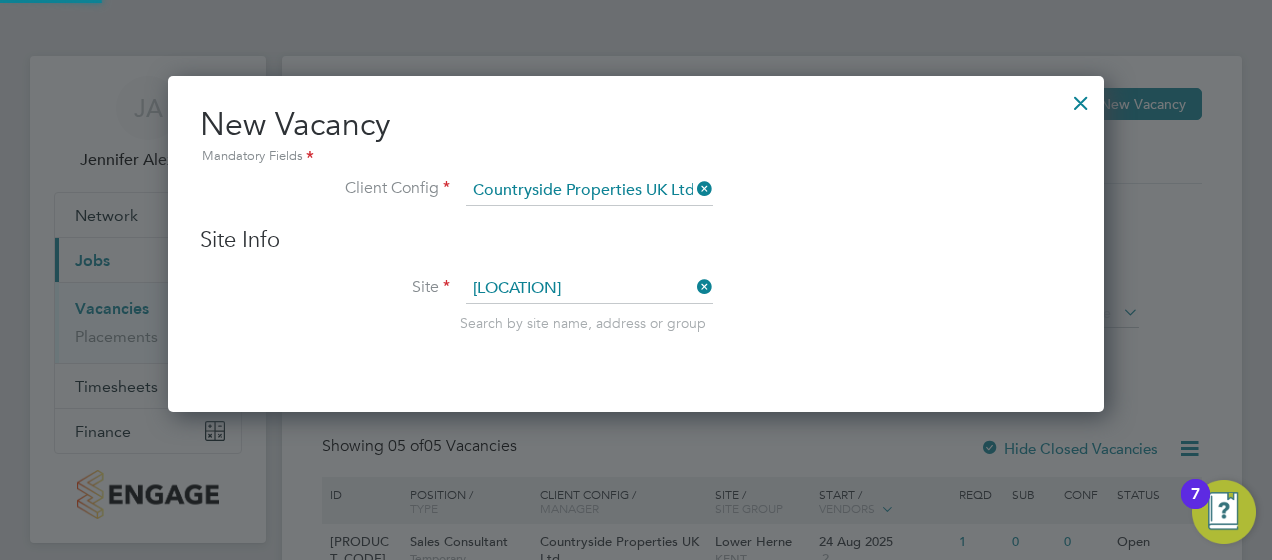 type on "Thanet - Westwood Point - P4 - Bovis" 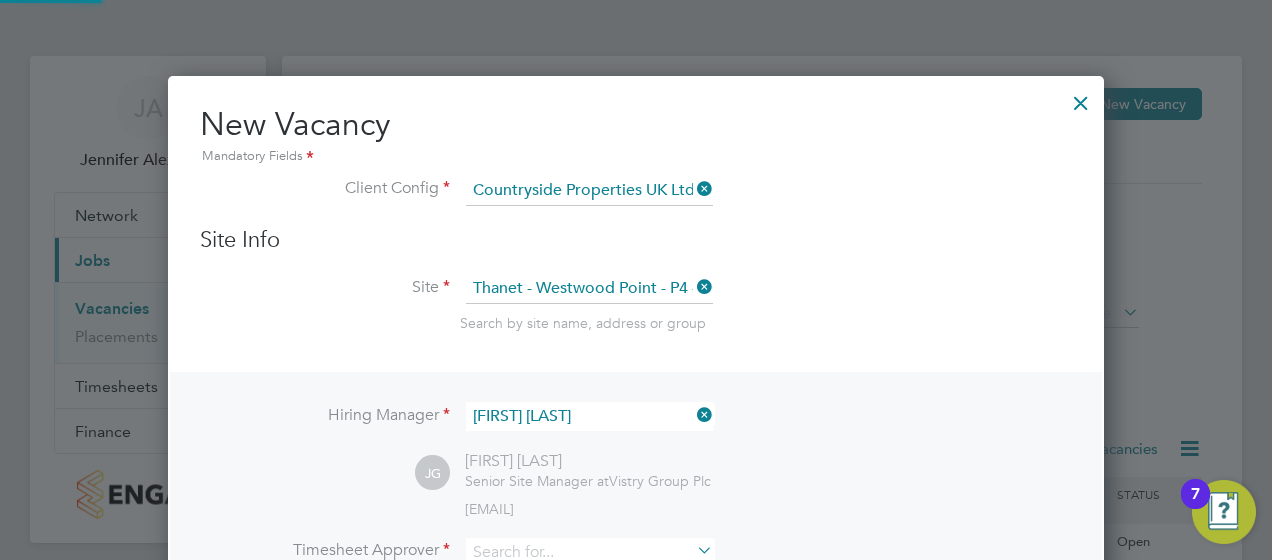 scroll, scrollTop: 10, scrollLeft: 10, axis: both 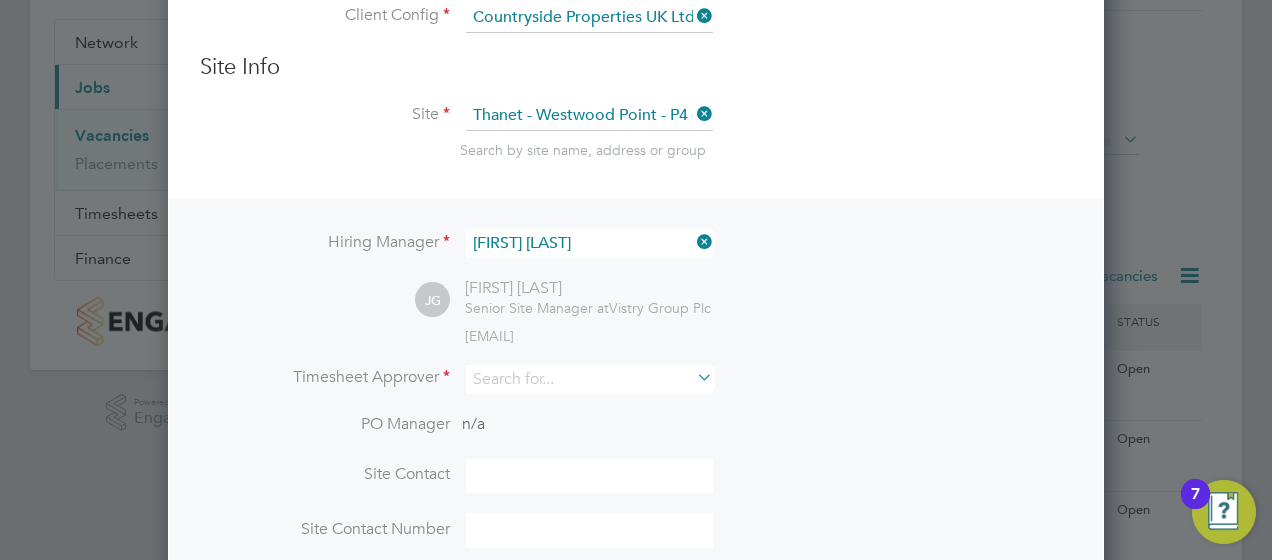 click at bounding box center [693, 242] 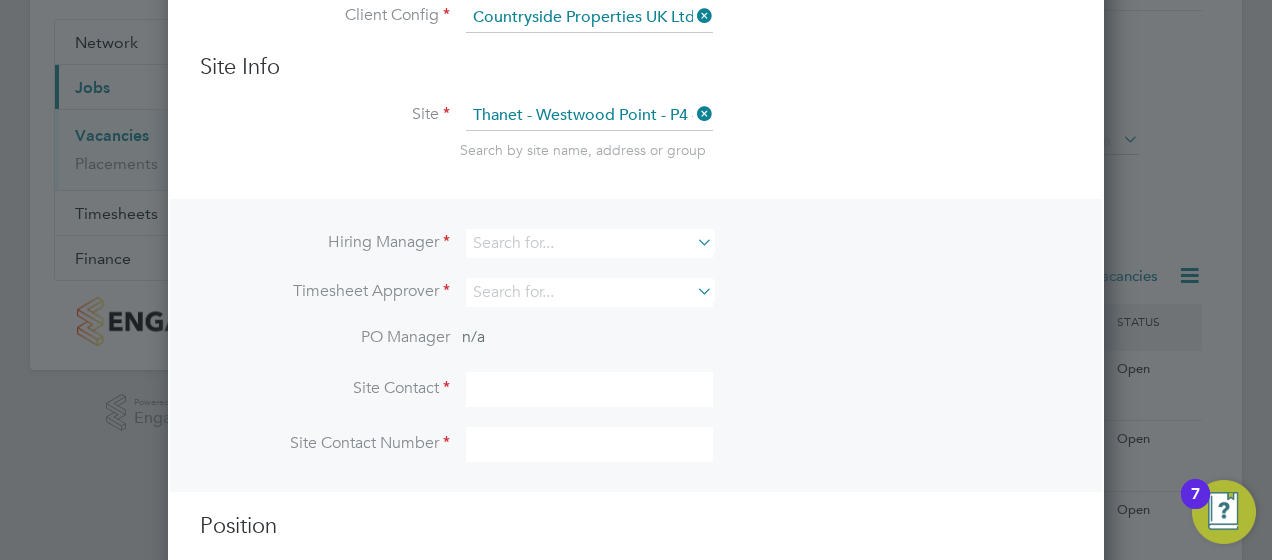 scroll, scrollTop: 744, scrollLeft: 936, axis: both 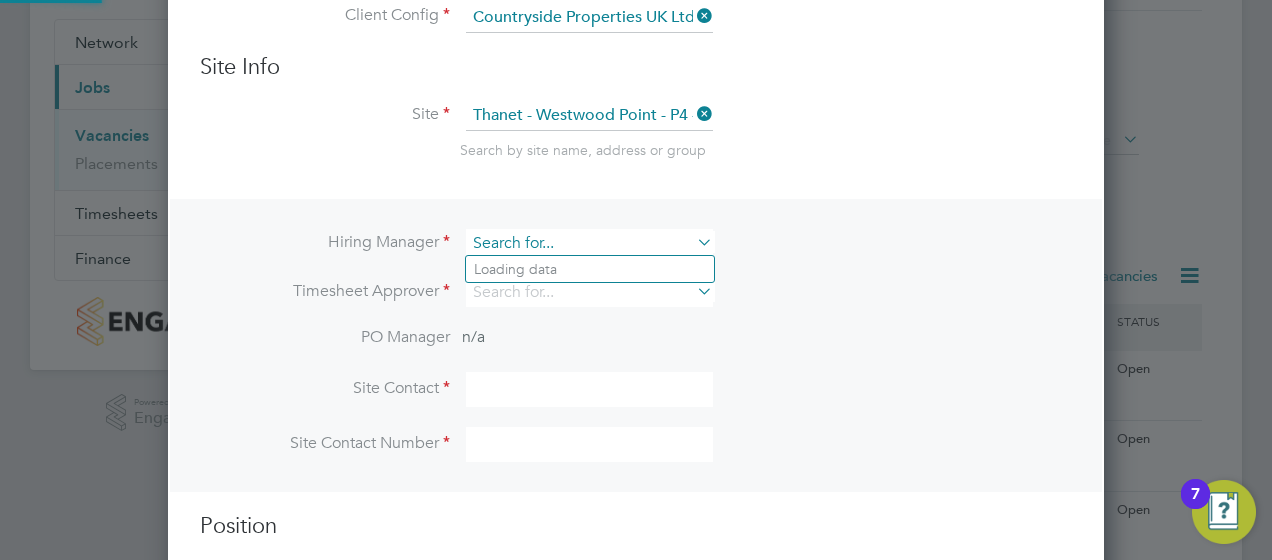 click at bounding box center [589, 243] 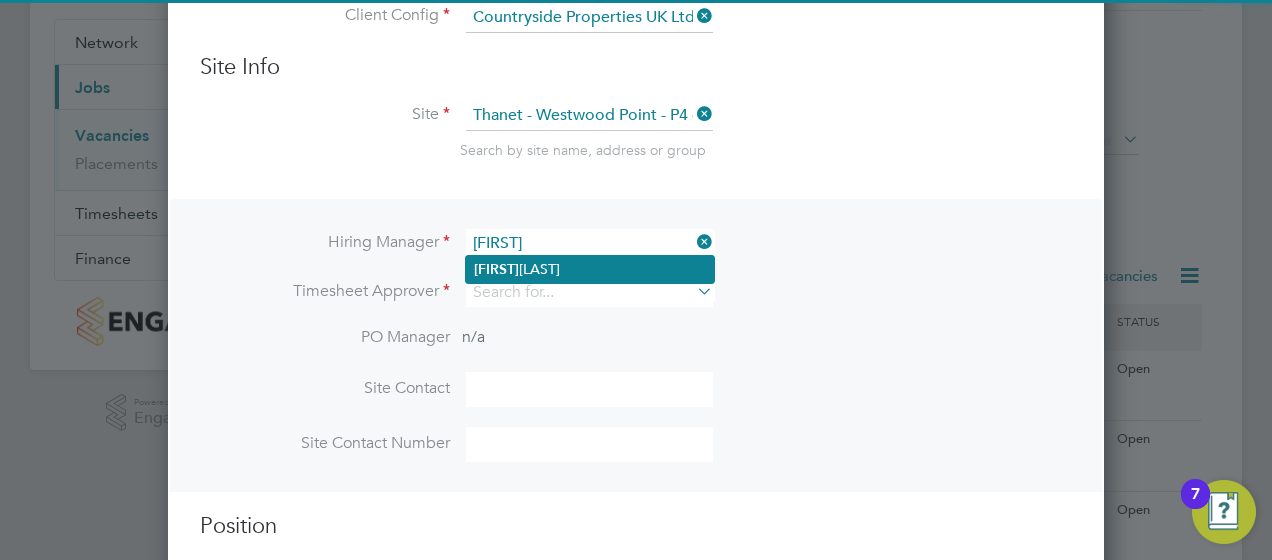 click on "[FIRST] [LAST]" 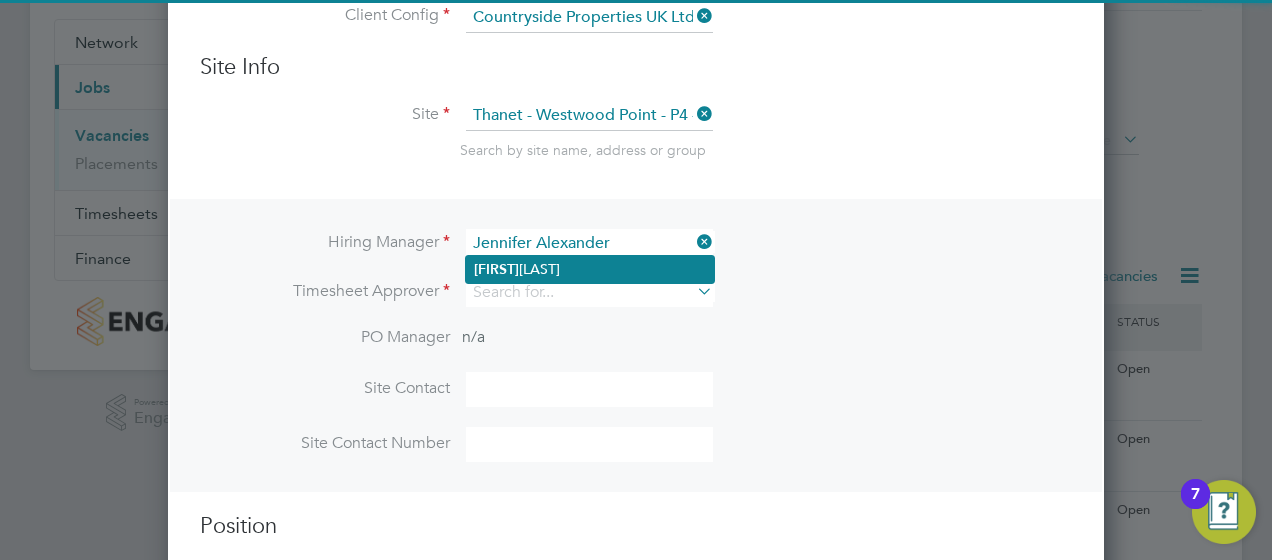 scroll, scrollTop: 10, scrollLeft: 10, axis: both 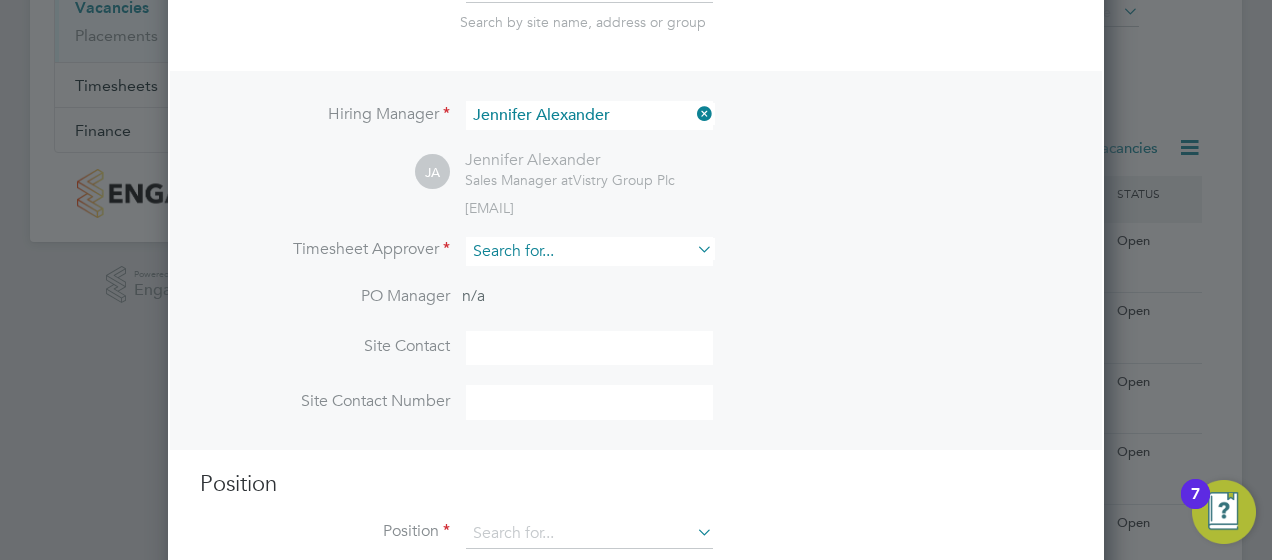 click at bounding box center (589, 251) 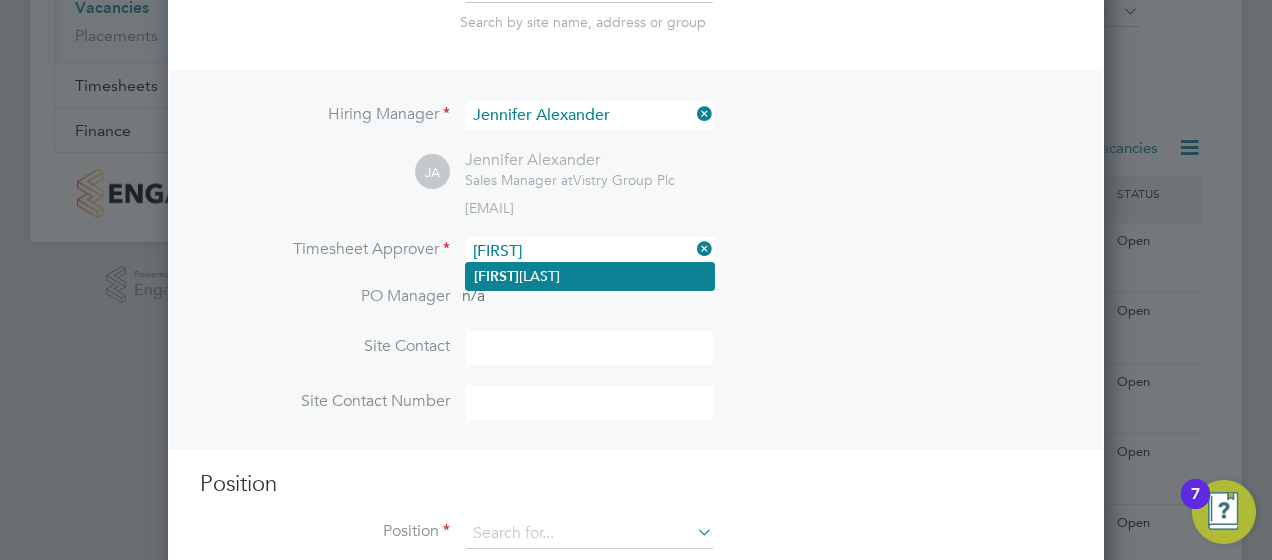 click on "[FIRST] [LAST]" 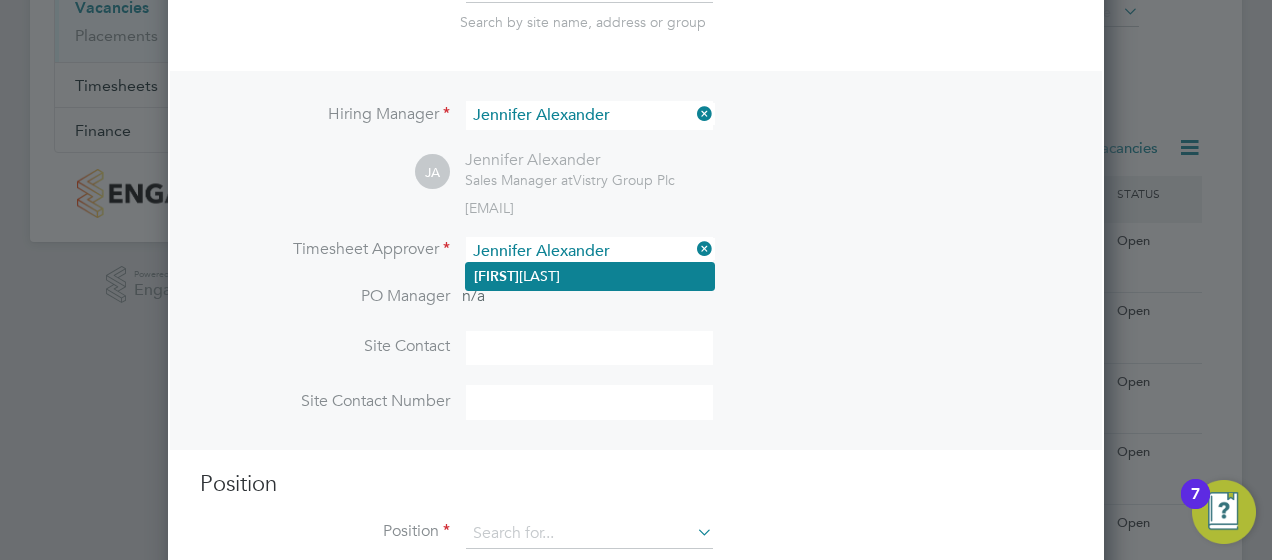 scroll, scrollTop: 10, scrollLeft: 10, axis: both 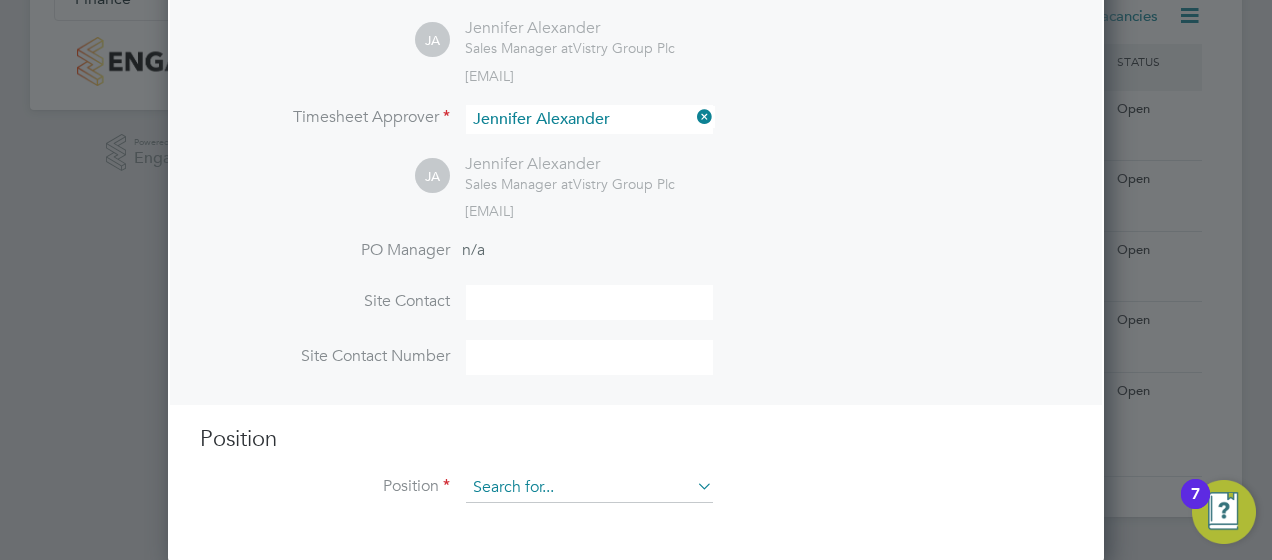 click at bounding box center (589, 488) 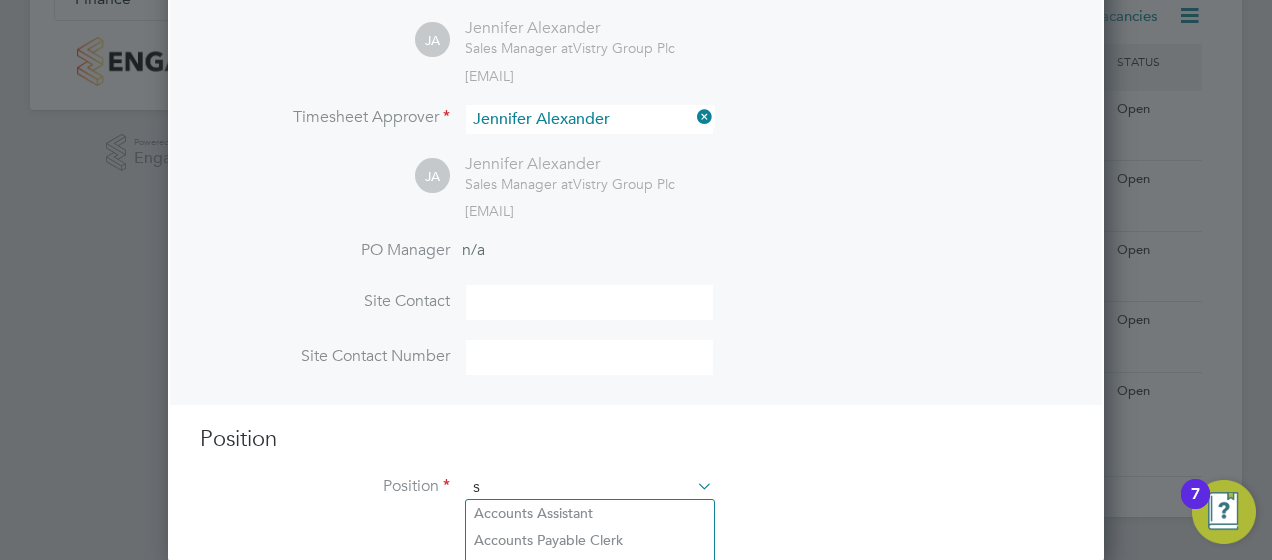 scroll, scrollTop: 10, scrollLeft: 10, axis: both 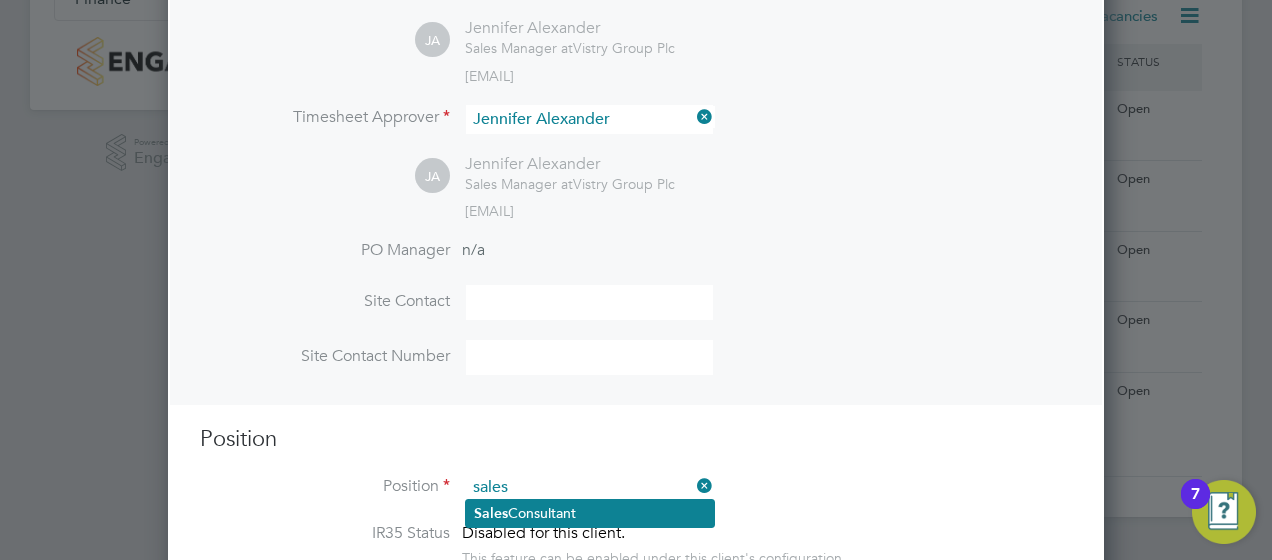 click on "Sales  Consultant" 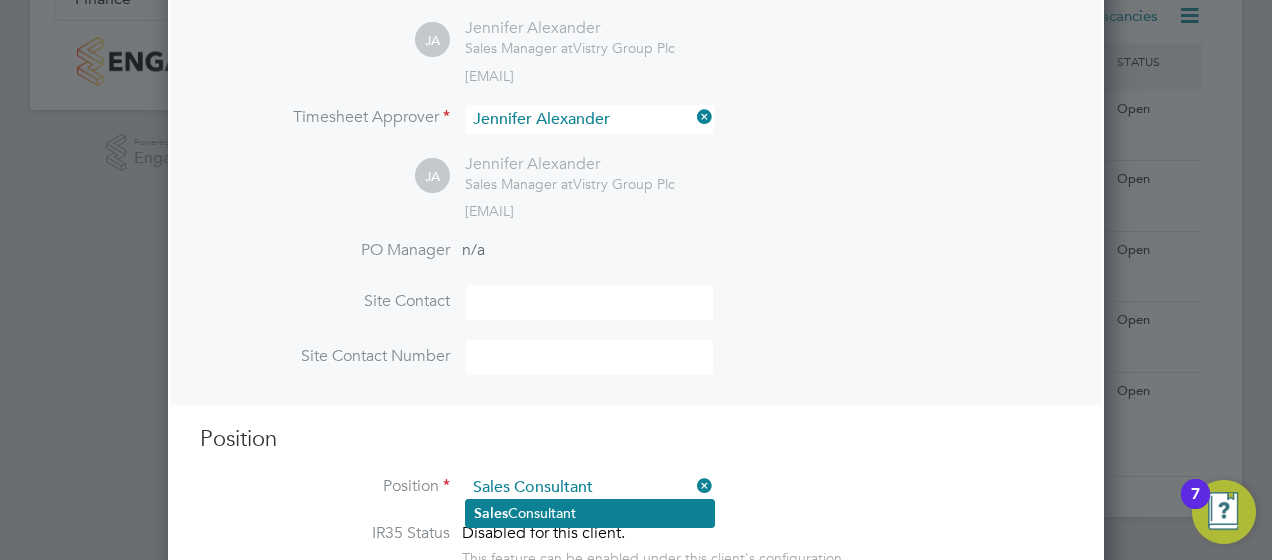 type on "Meets with customers in a sales environment to drive product sales and knowledge
Demonstrates advanced products knowledge
Adheres to any and all company policies and procedures
Makes sales appointments with clients
Teams with other employees to make sure that product is available and shoppable in stores
Generates new leads by meeting with consumers
Follows up with any clients to make sure that they are satisfied with product
Assembles any and all product displays in a given market
Meets with retail associates to help them effectively sell products
Finds new target markets and penetrates them to drive sales
Discovers how to market products to new users
Understands how to make products appeal to consumers based on the environment and current trends
Uses the Internet to push products to a given target market
Works with the marketing department to develop new sales strategies
Teaches other sales consultants how to make sales to potential consumers
Discovers target markets and advantages of other companies
Demo..." 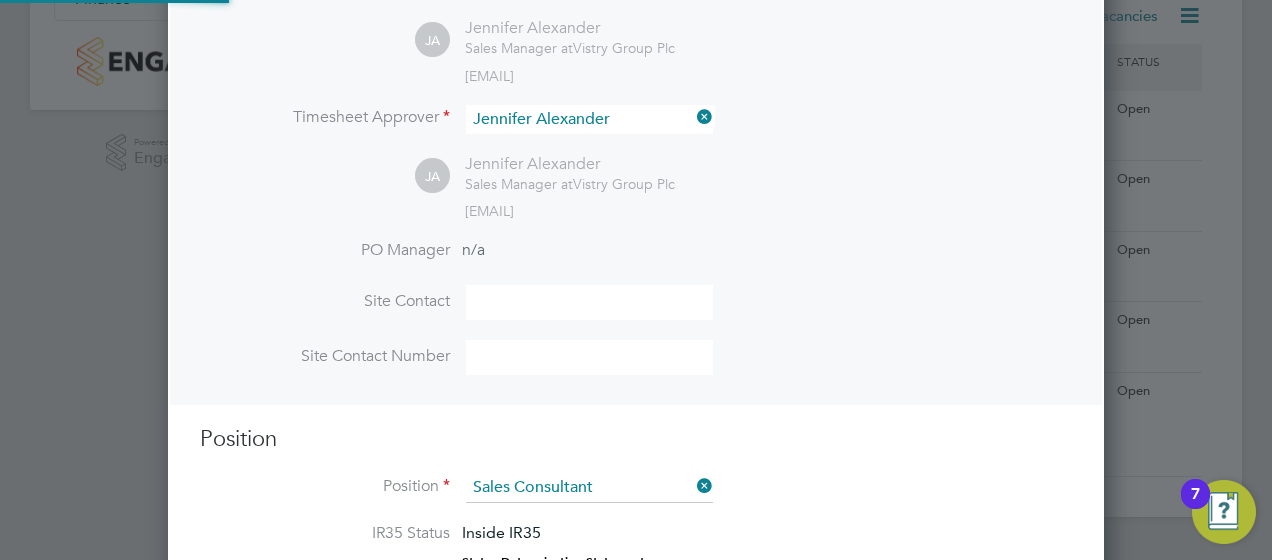 scroll, scrollTop: 10, scrollLeft: 10, axis: both 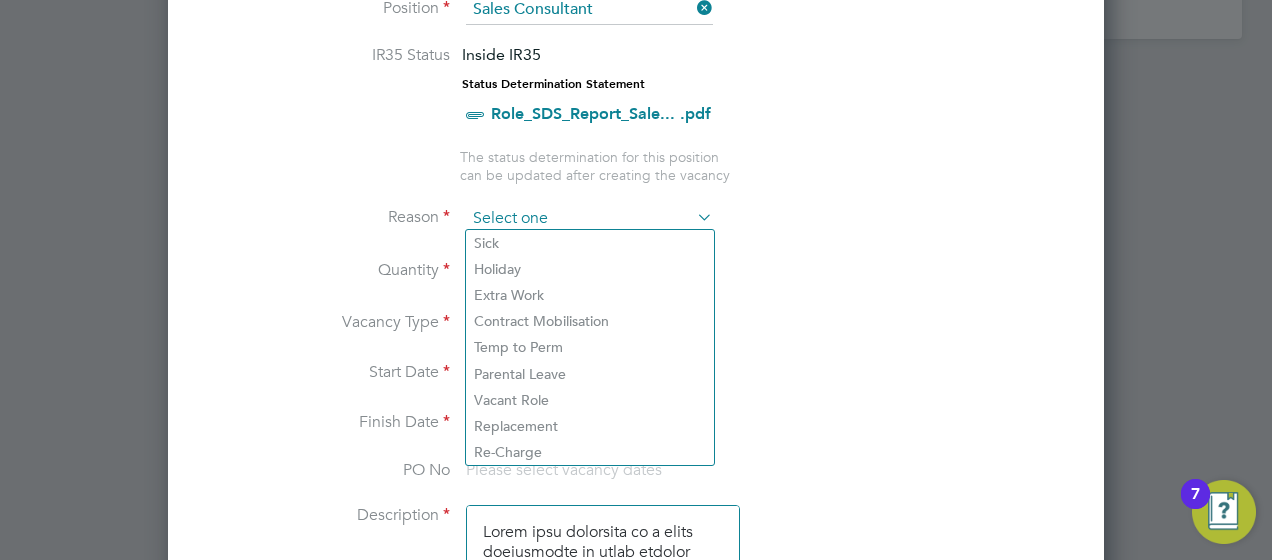 click at bounding box center [589, 219] 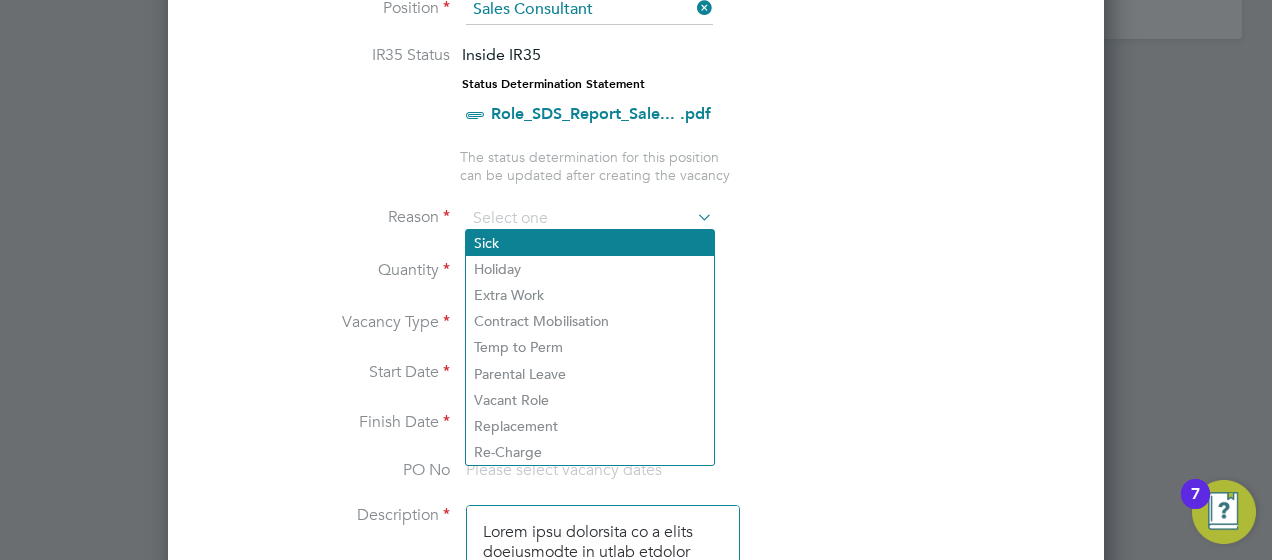 click on "Sick" 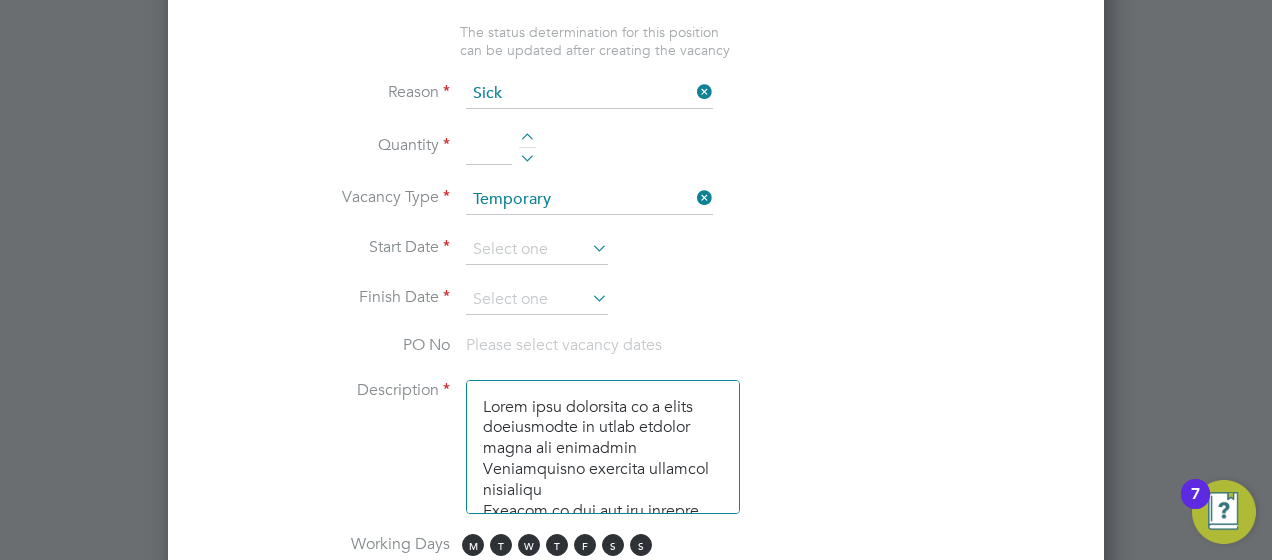 click at bounding box center [527, 140] 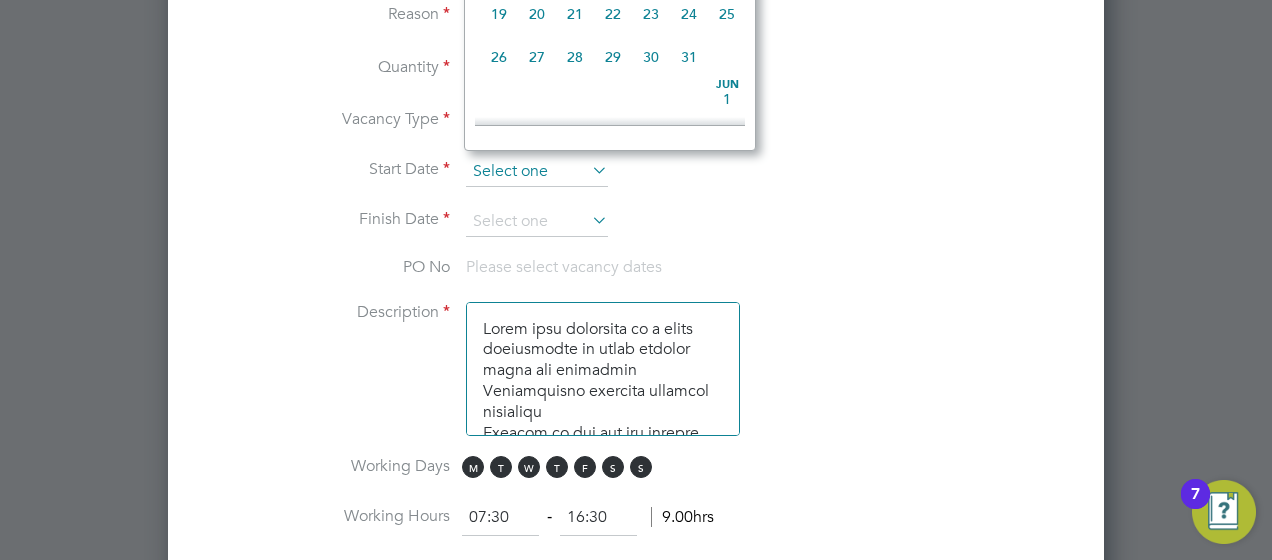click at bounding box center (537, 172) 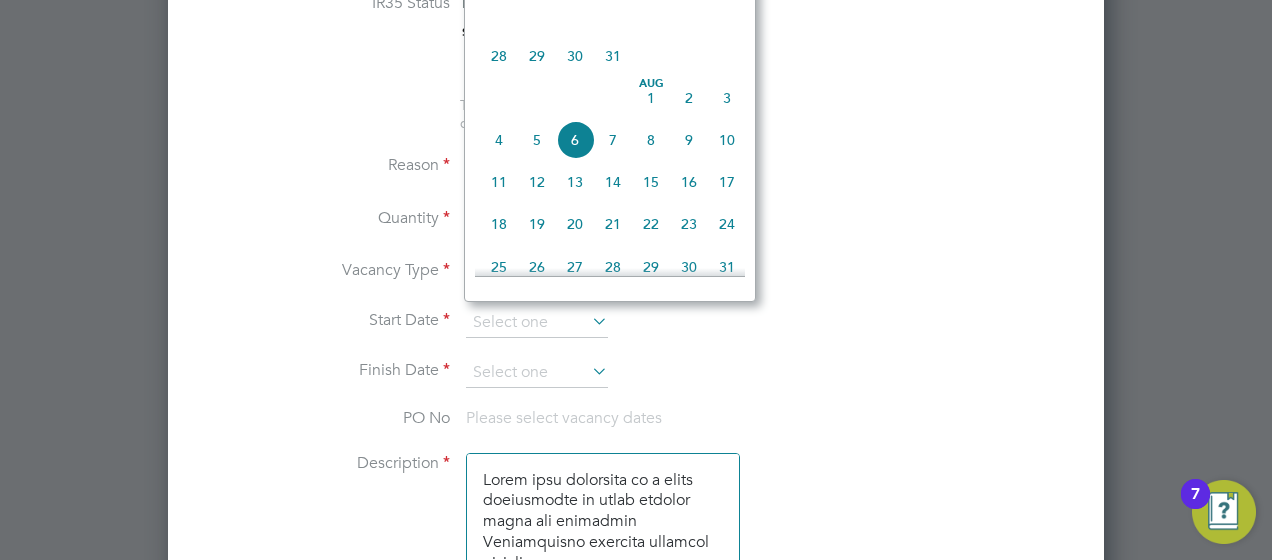 click on "11" 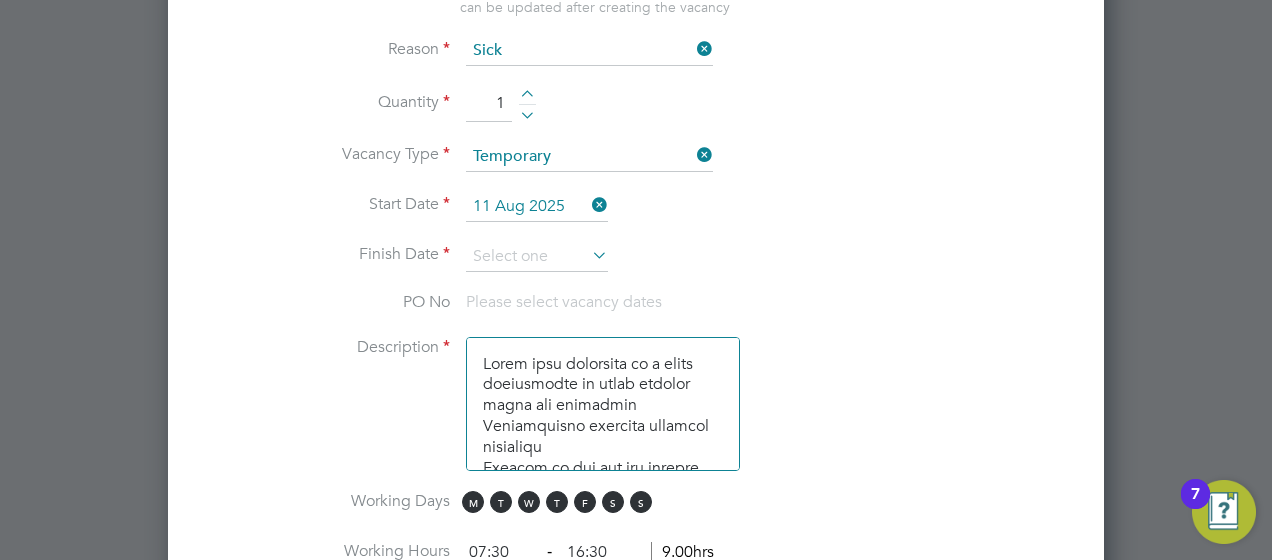 click at bounding box center [588, 255] 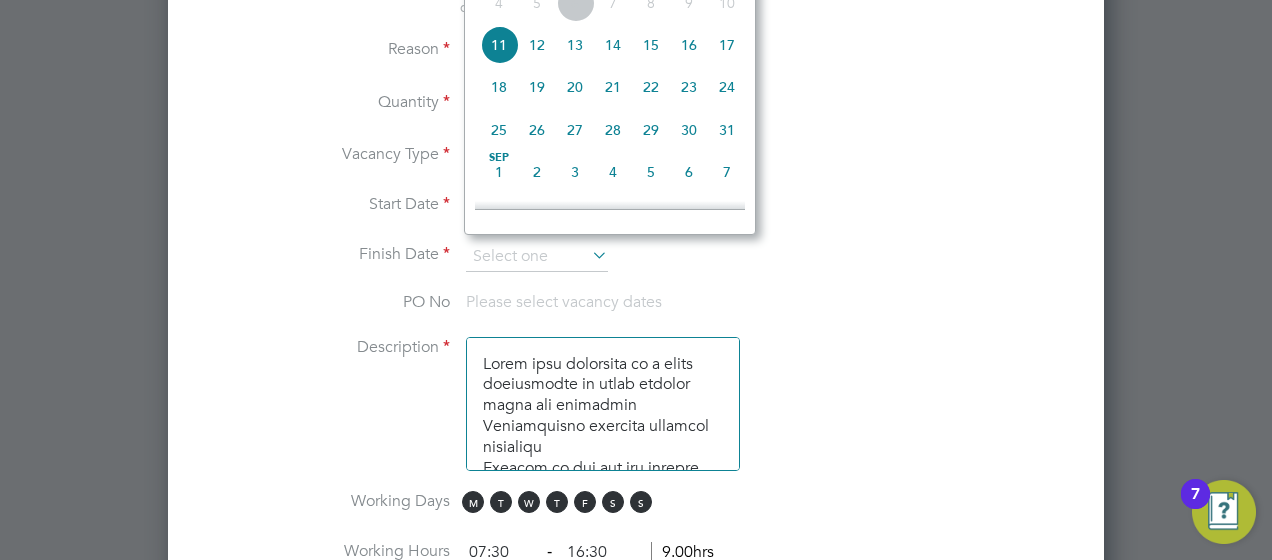 click on "31" 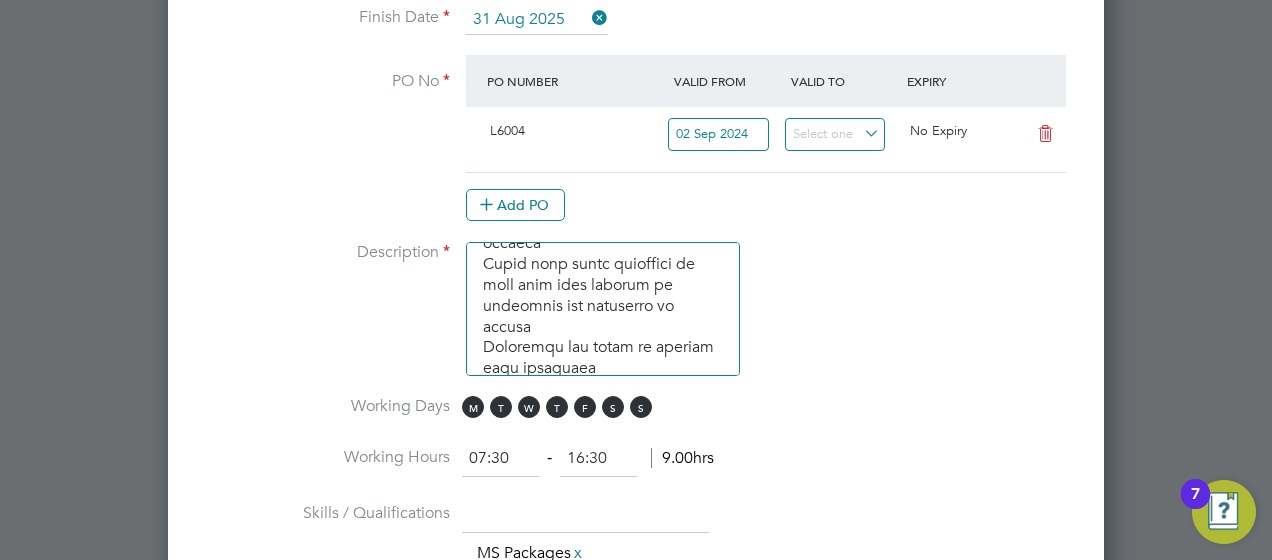 drag, startPoint x: 618, startPoint y: 331, endPoint x: 491, endPoint y: 257, distance: 146.98639 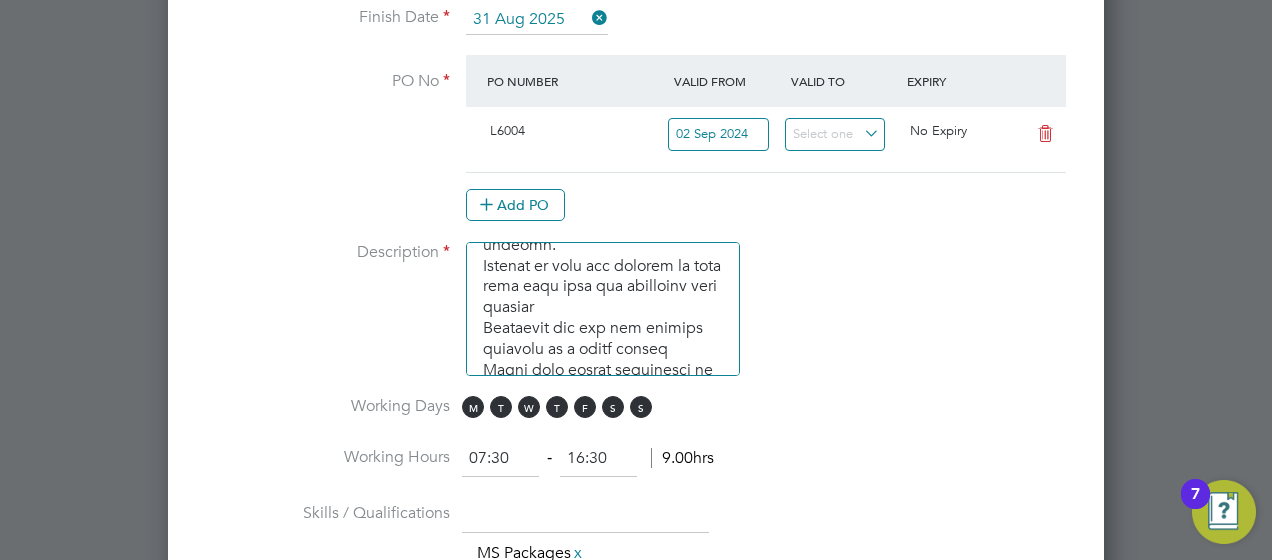 scroll, scrollTop: 263, scrollLeft: 0, axis: vertical 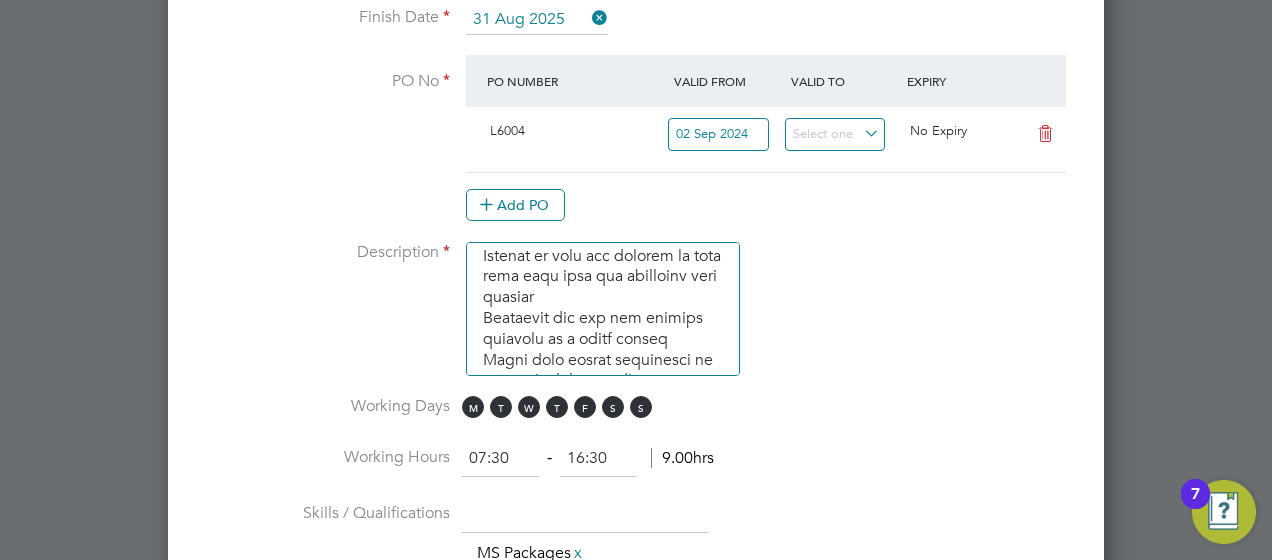 drag, startPoint x: 575, startPoint y: 288, endPoint x: 466, endPoint y: 256, distance: 113.600174 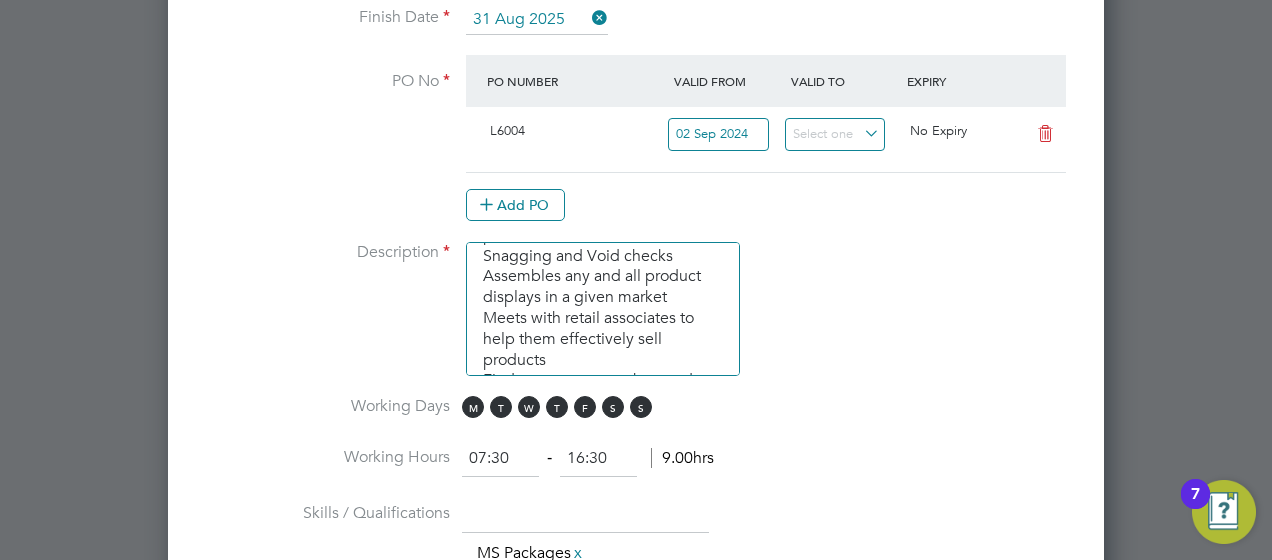 drag, startPoint x: 586, startPoint y: 344, endPoint x: 479, endPoint y: 272, distance: 128.969 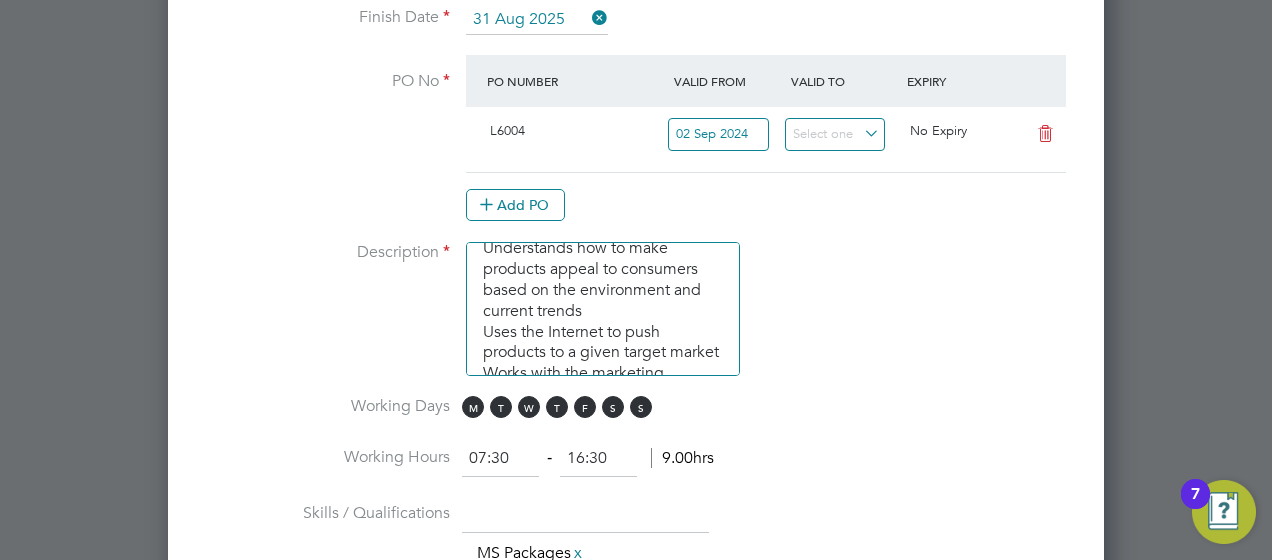 scroll, scrollTop: 395, scrollLeft: 0, axis: vertical 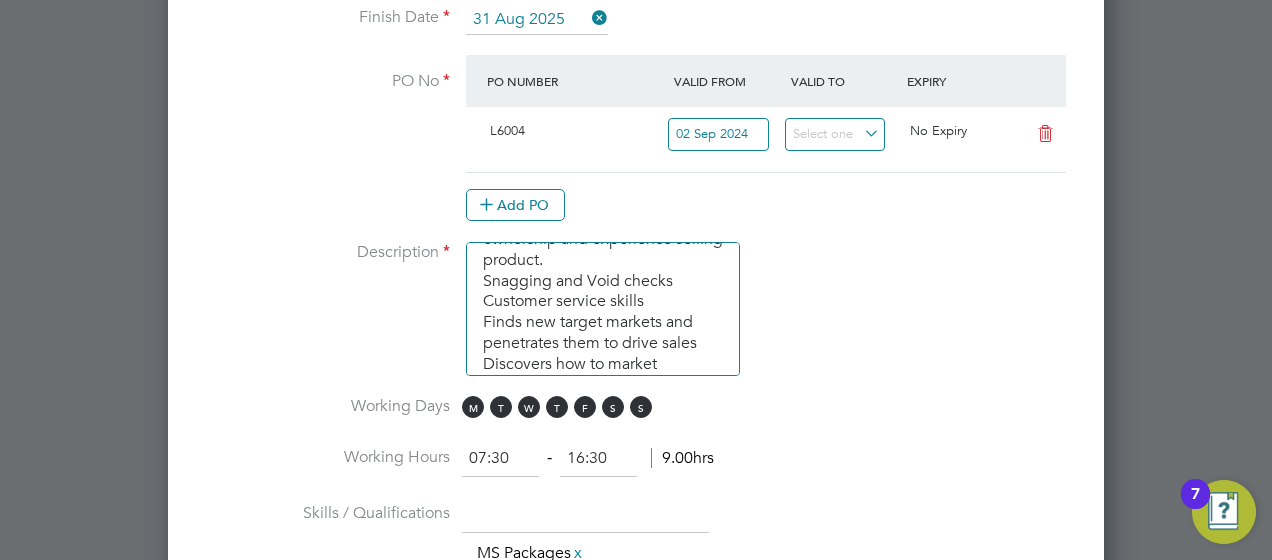 drag, startPoint x: 620, startPoint y: 332, endPoint x: 482, endPoint y: 313, distance: 139.30183 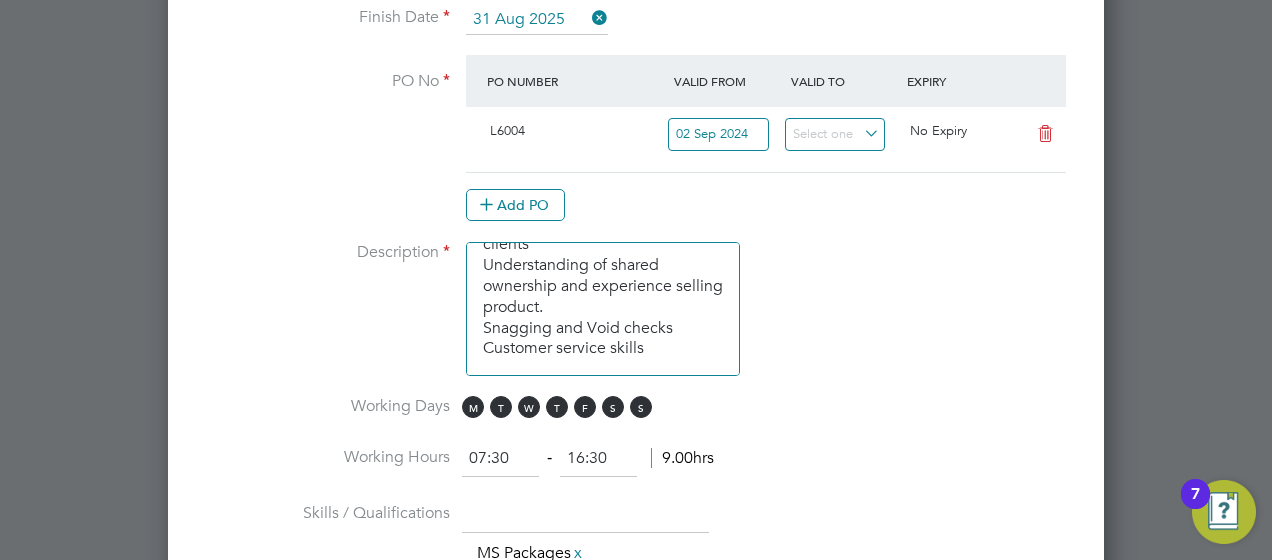 scroll, scrollTop: 212, scrollLeft: 0, axis: vertical 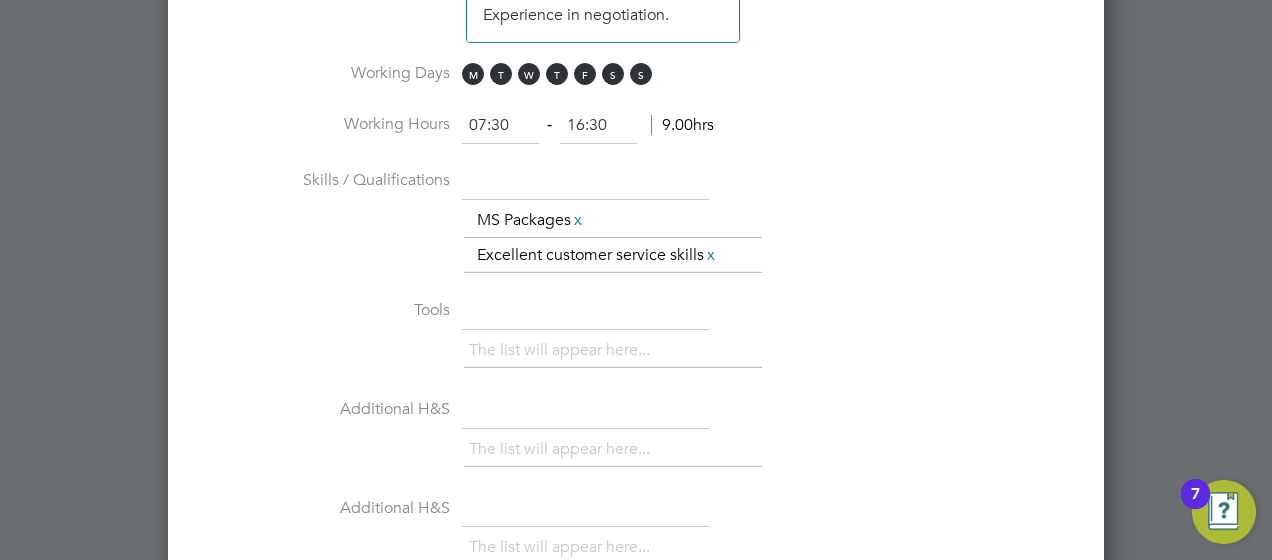 type on "Meets with customers in a sales environment to drive product sales and knowledge
Demonstrates advanced products knowledge
Adheres to any and all company policies and procedures
Makes sales appointments with clients
Understanding of shared ownership and experience selling product.
Snagging and Void checks
Customer service skills
Good administrative skills, IT literate.
Experience in negotiation." 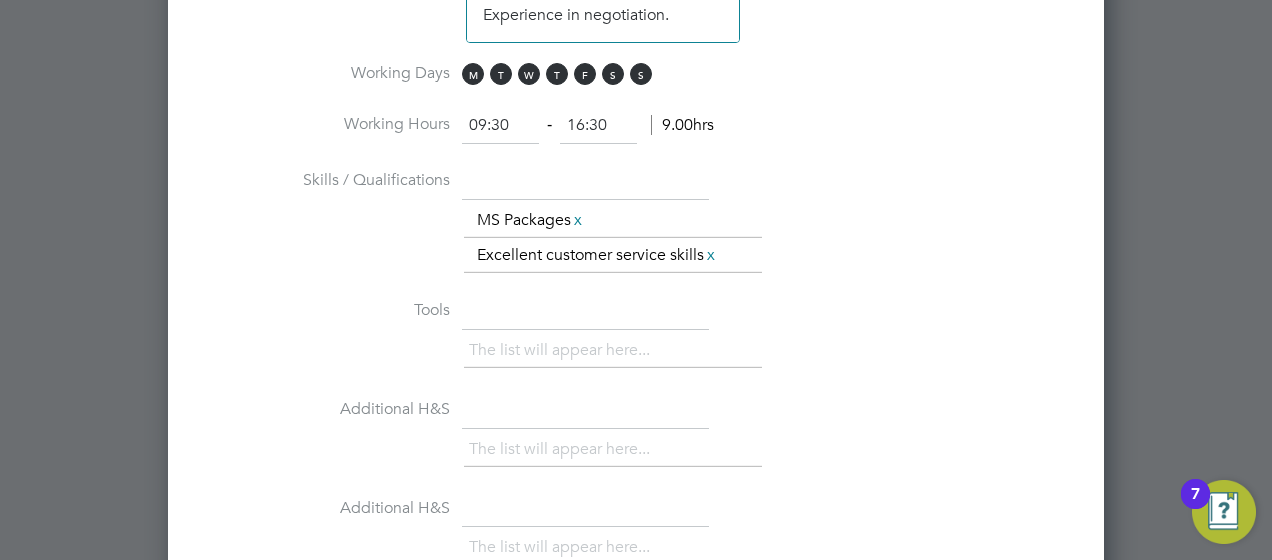 type on "09:30" 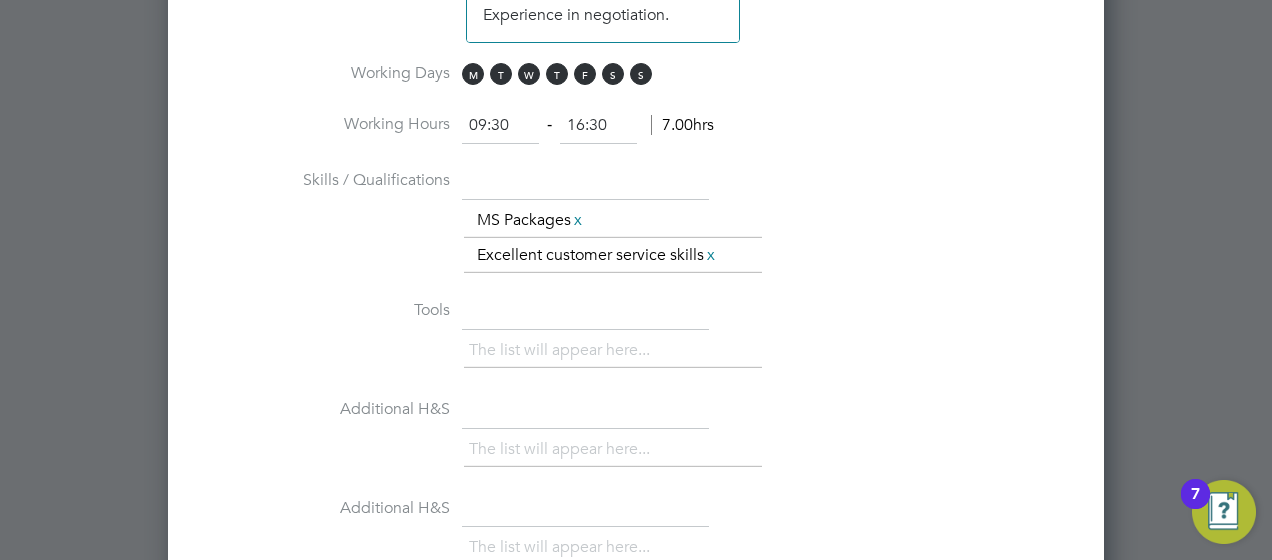 drag, startPoint x: 622, startPoint y: 112, endPoint x: 486, endPoint y: 110, distance: 136.01471 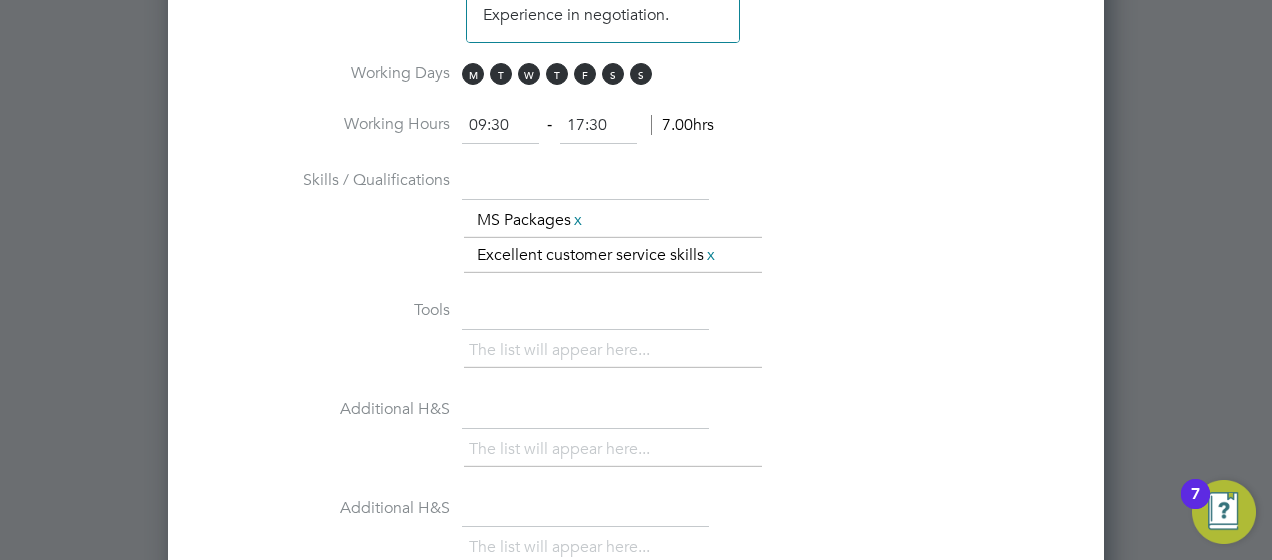 type on "17:30" 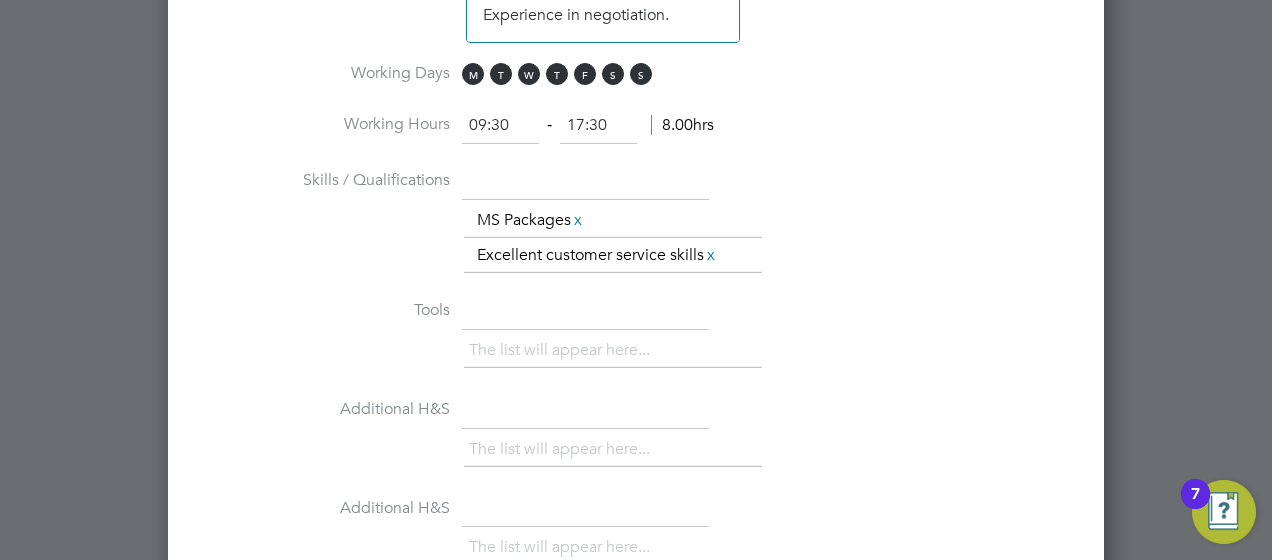 click on "Working Hours 09:30   ‐   17:30   8.00hrs" at bounding box center (636, 136) 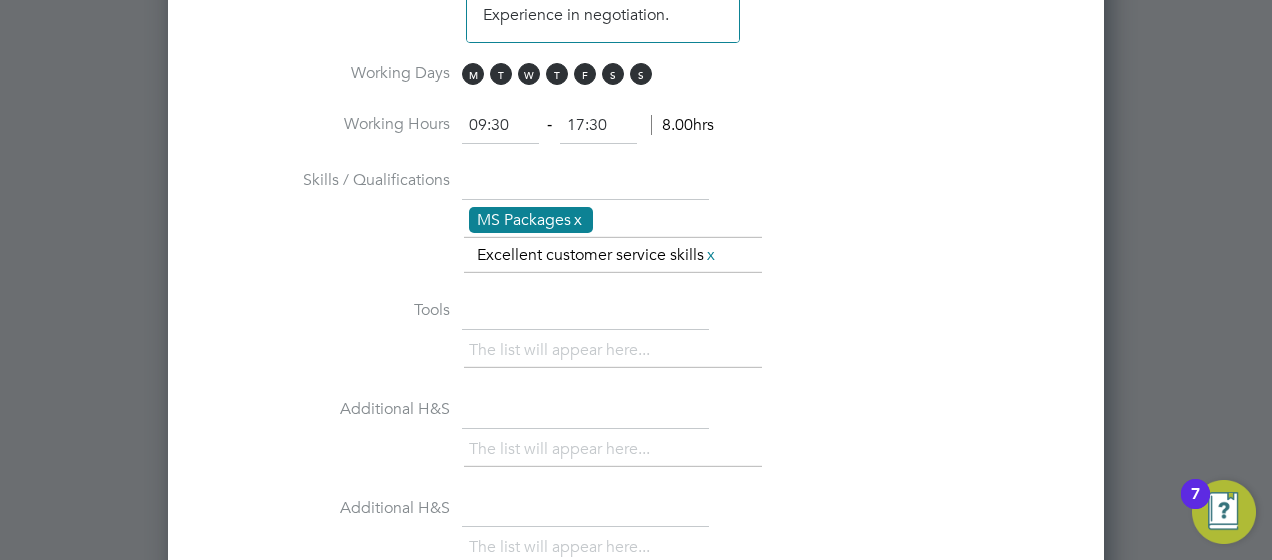 click on "MS Packages  x" at bounding box center (531, 220) 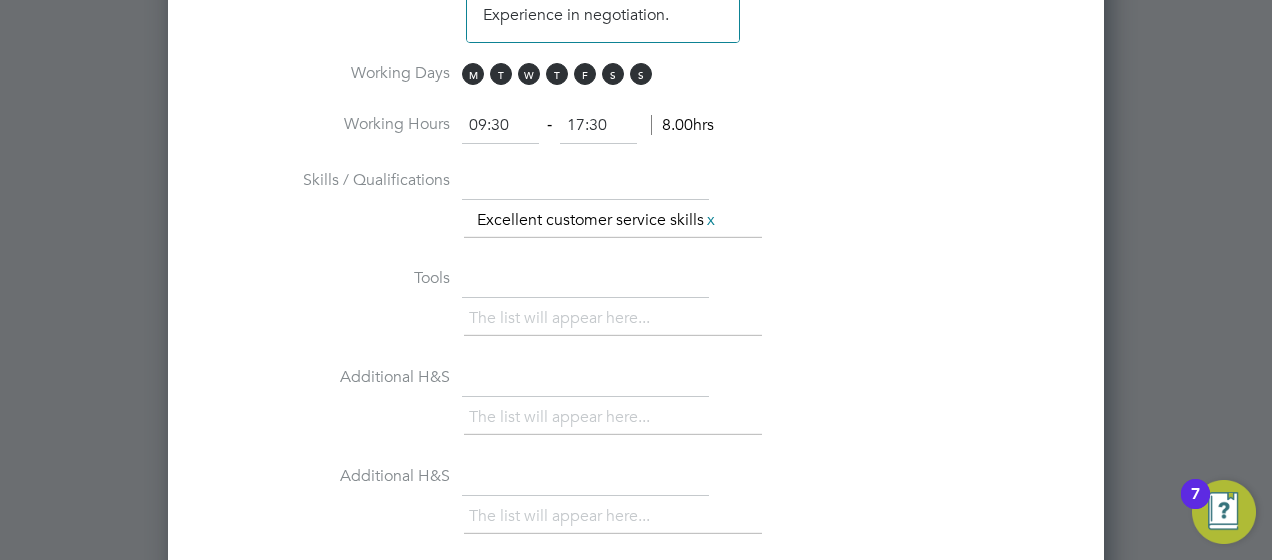 scroll, scrollTop: 2992, scrollLeft: 936, axis: both 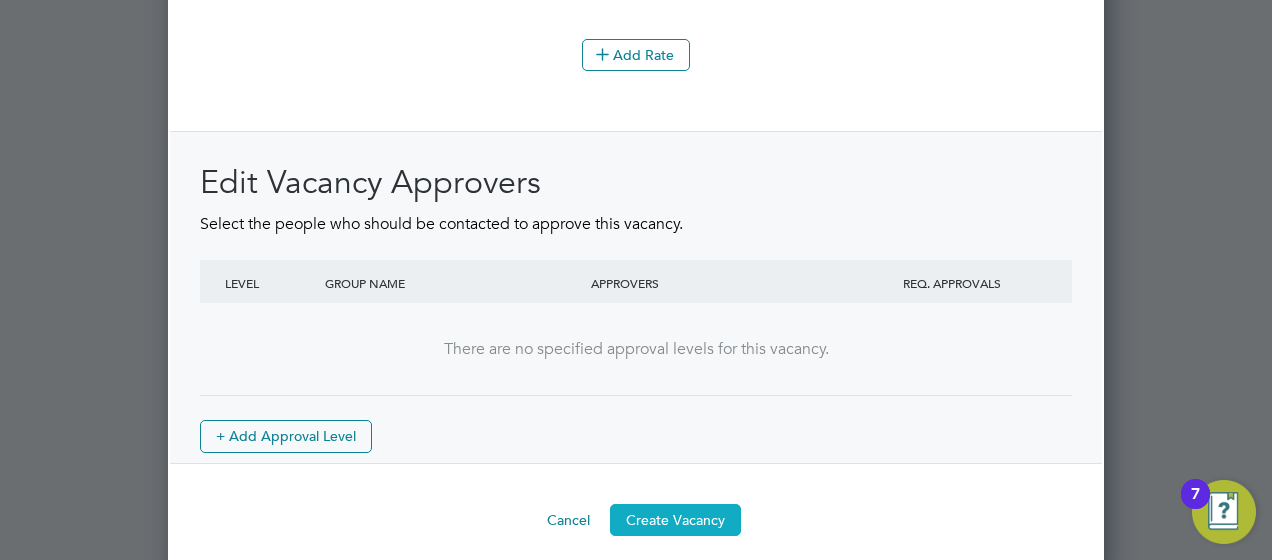 click on "Create Vacancy" at bounding box center [675, 520] 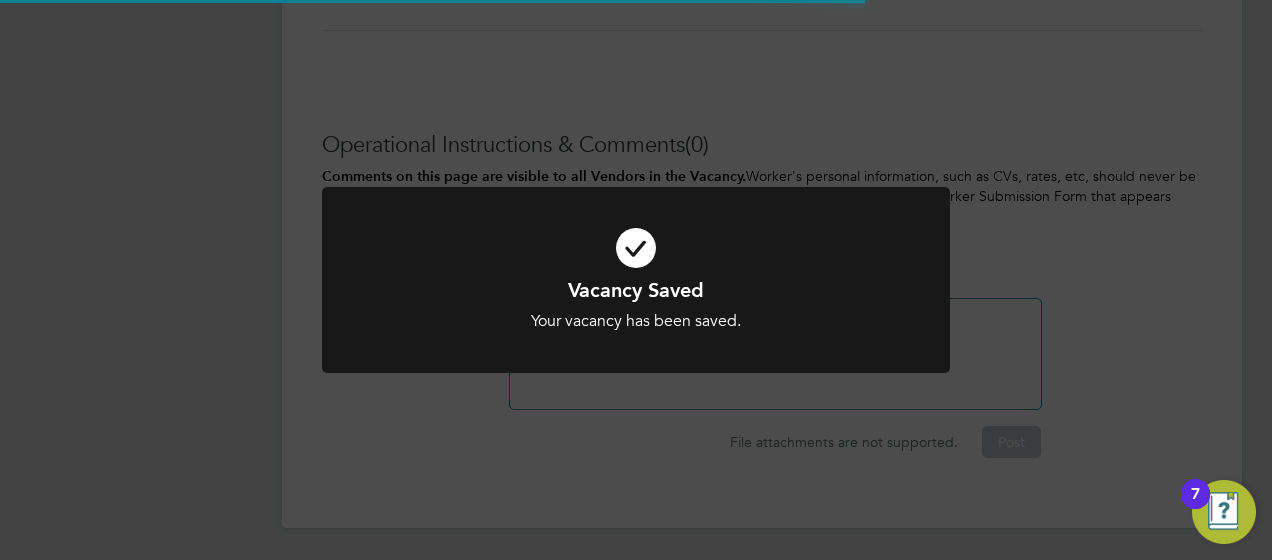 scroll, scrollTop: 350, scrollLeft: 0, axis: vertical 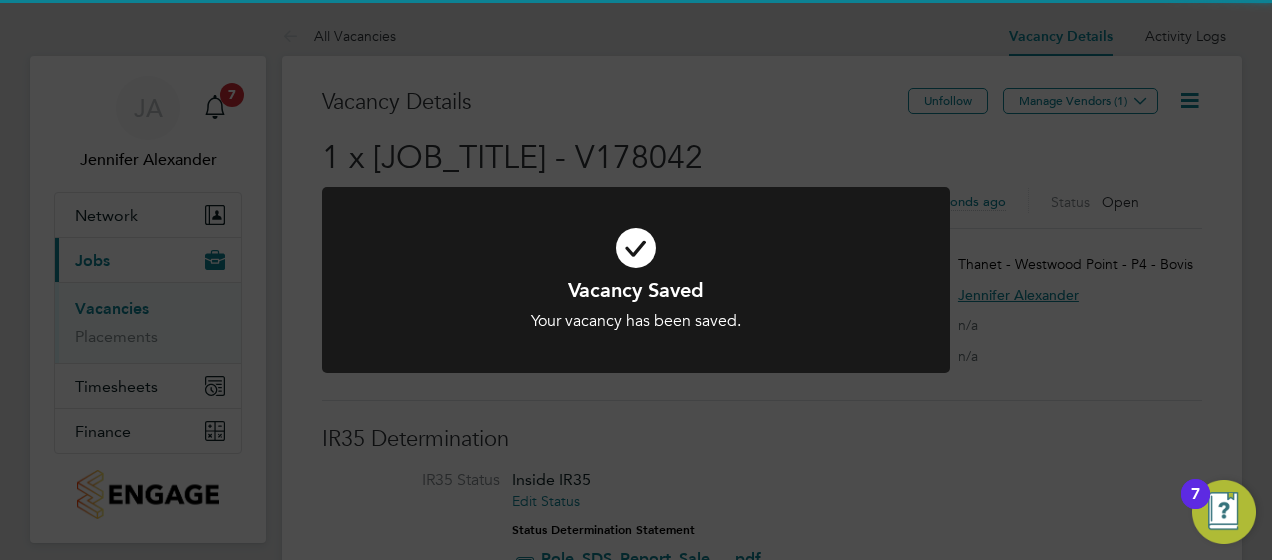 click on "Vacancy Saved Your vacancy has been saved. Cancel Okay" 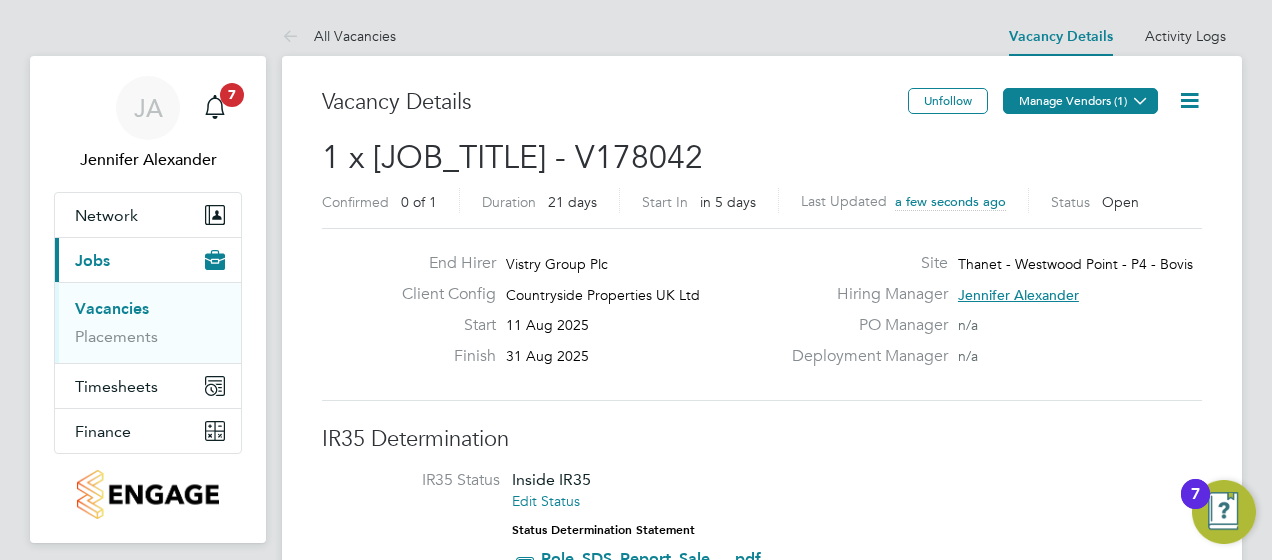 click on "Manage Vendors (1)" 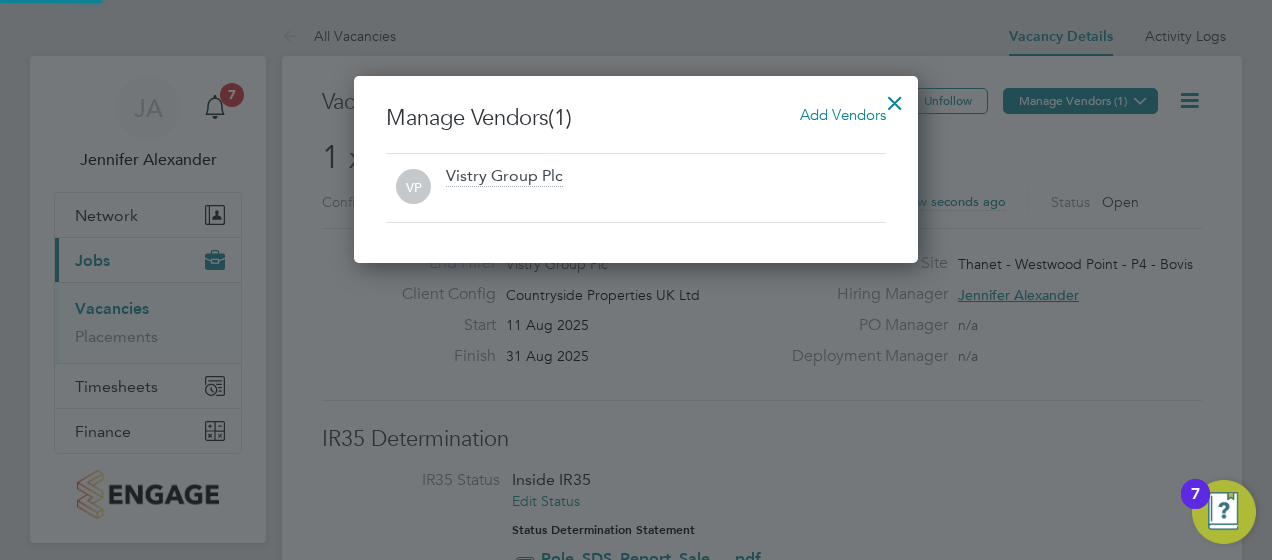 scroll, scrollTop: 10, scrollLeft: 10, axis: both 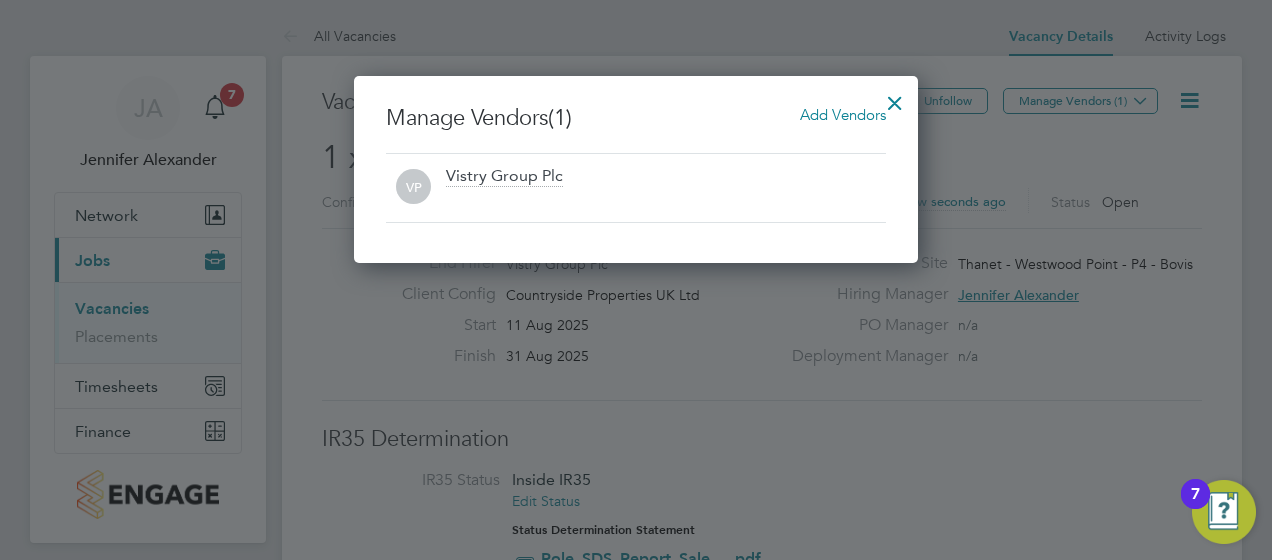 click on "Add Vendors" at bounding box center (843, 114) 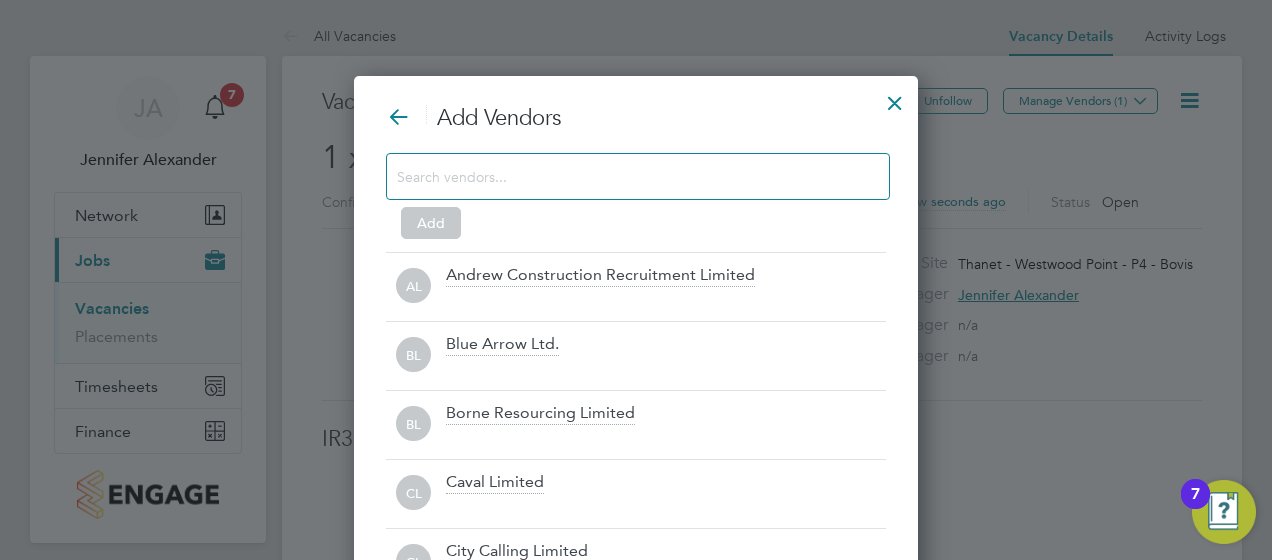 scroll, scrollTop: 10, scrollLeft: 10, axis: both 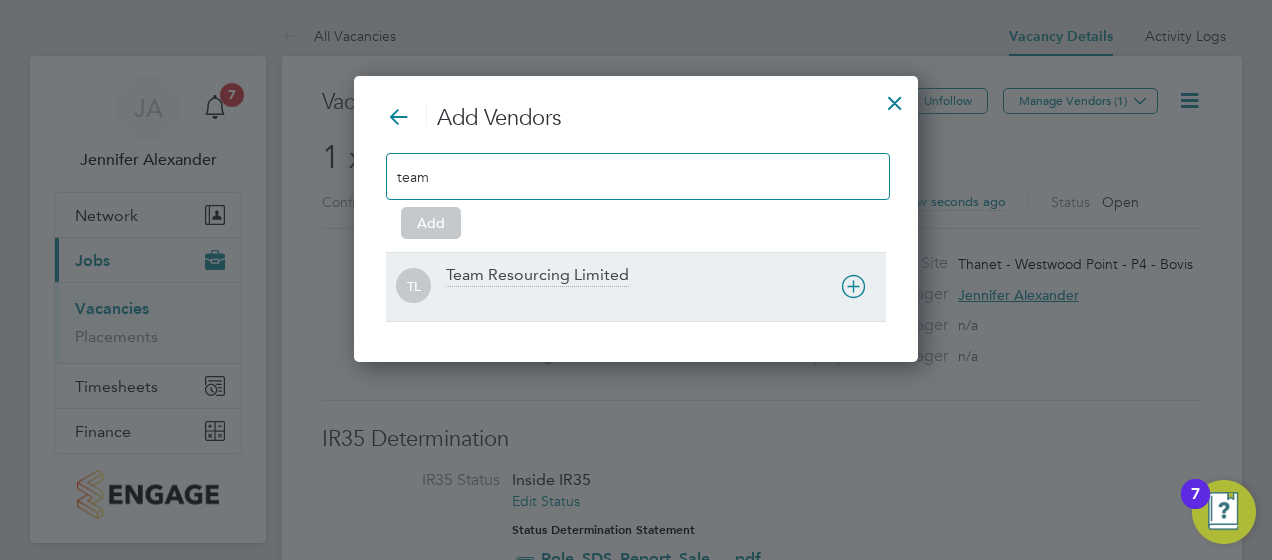 type on "team" 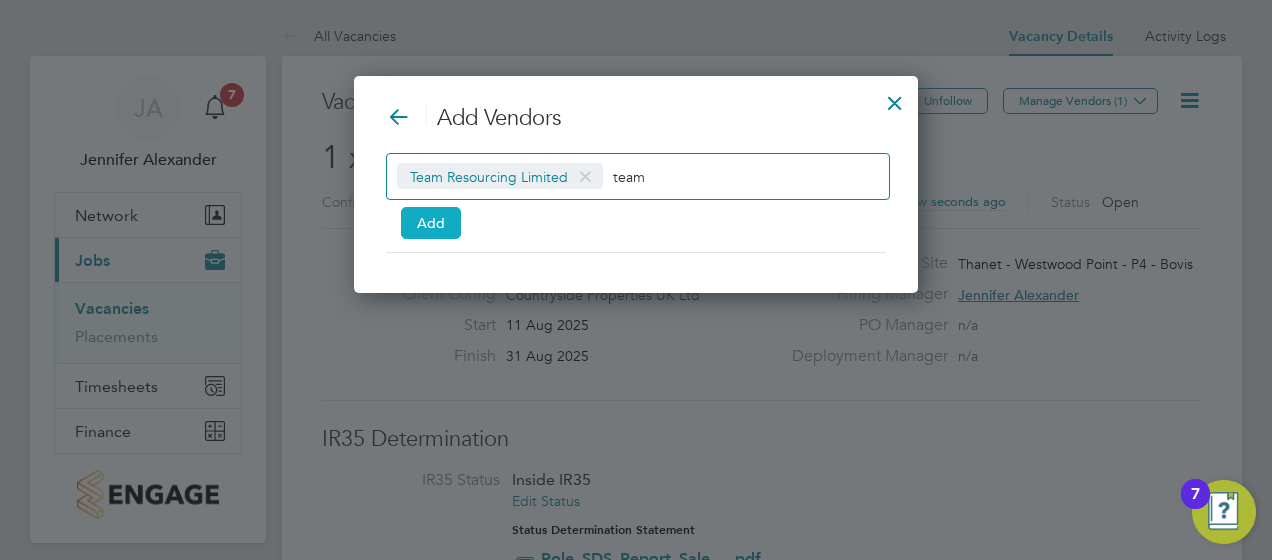click on "Add" at bounding box center (431, 223) 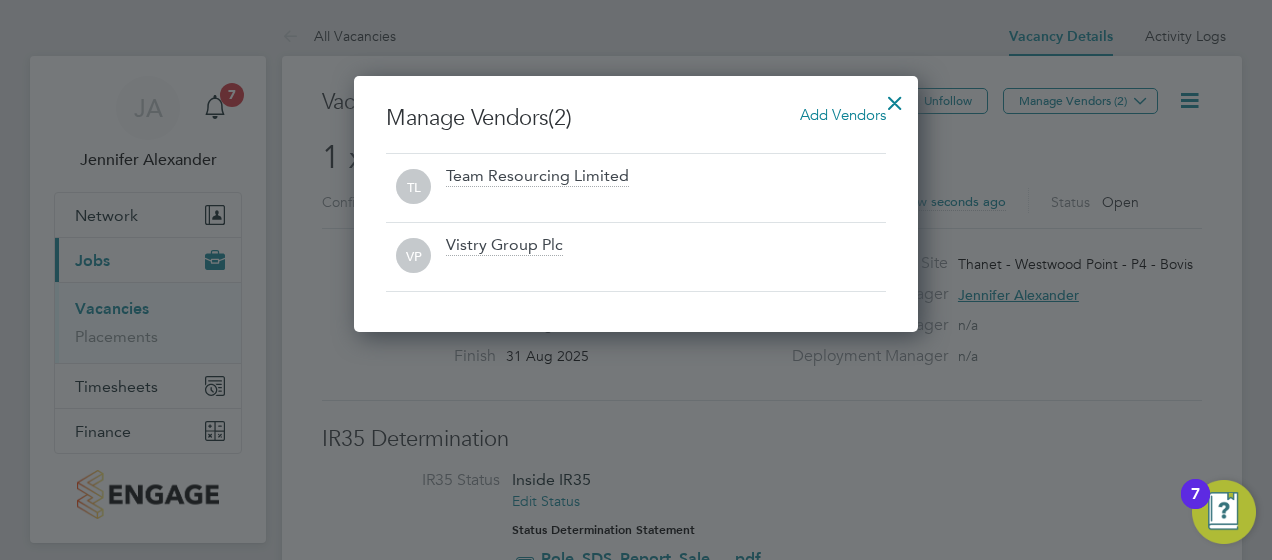 click at bounding box center [895, 98] 